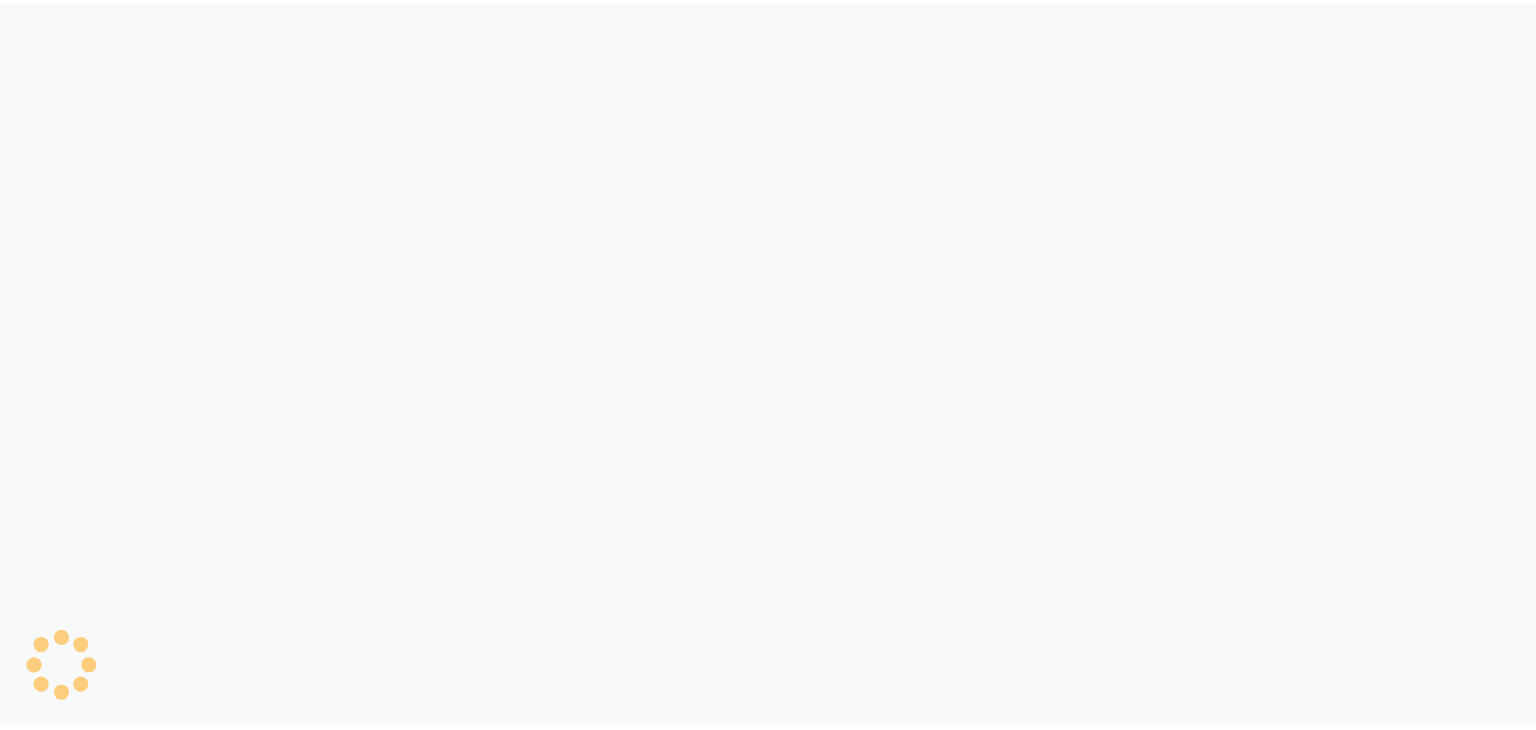 scroll, scrollTop: 0, scrollLeft: 0, axis: both 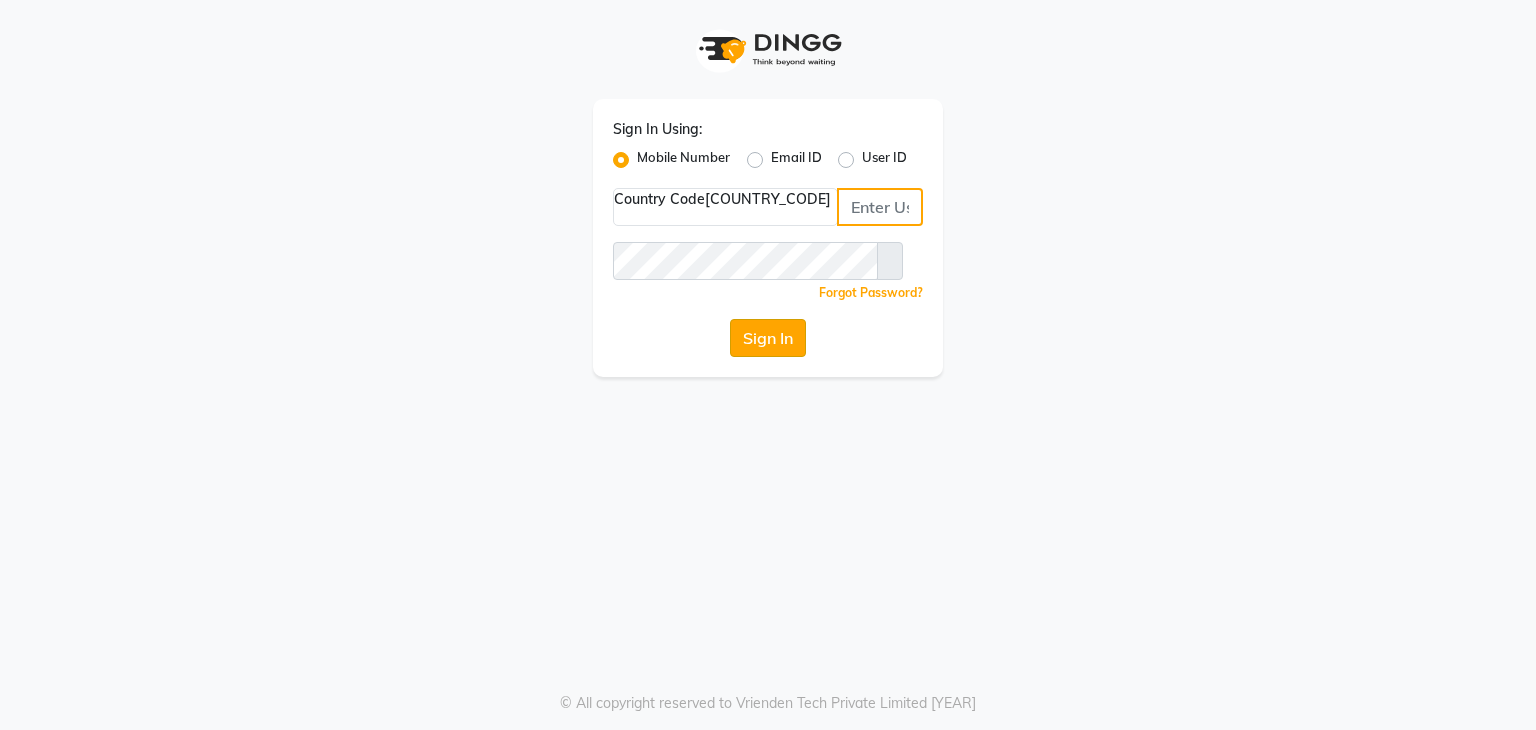 type on "[PHONE]" 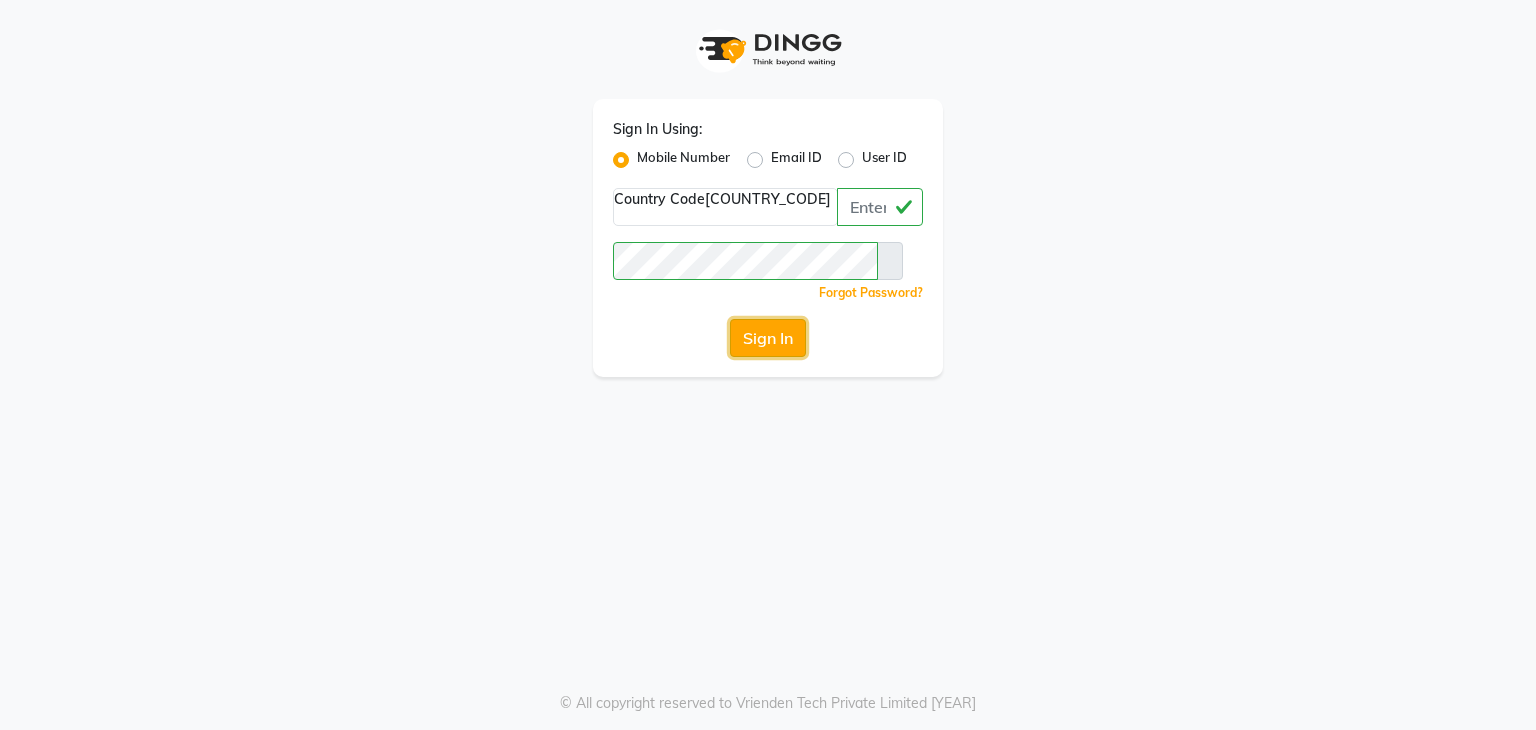 click on "Sign In" at bounding box center [768, 338] 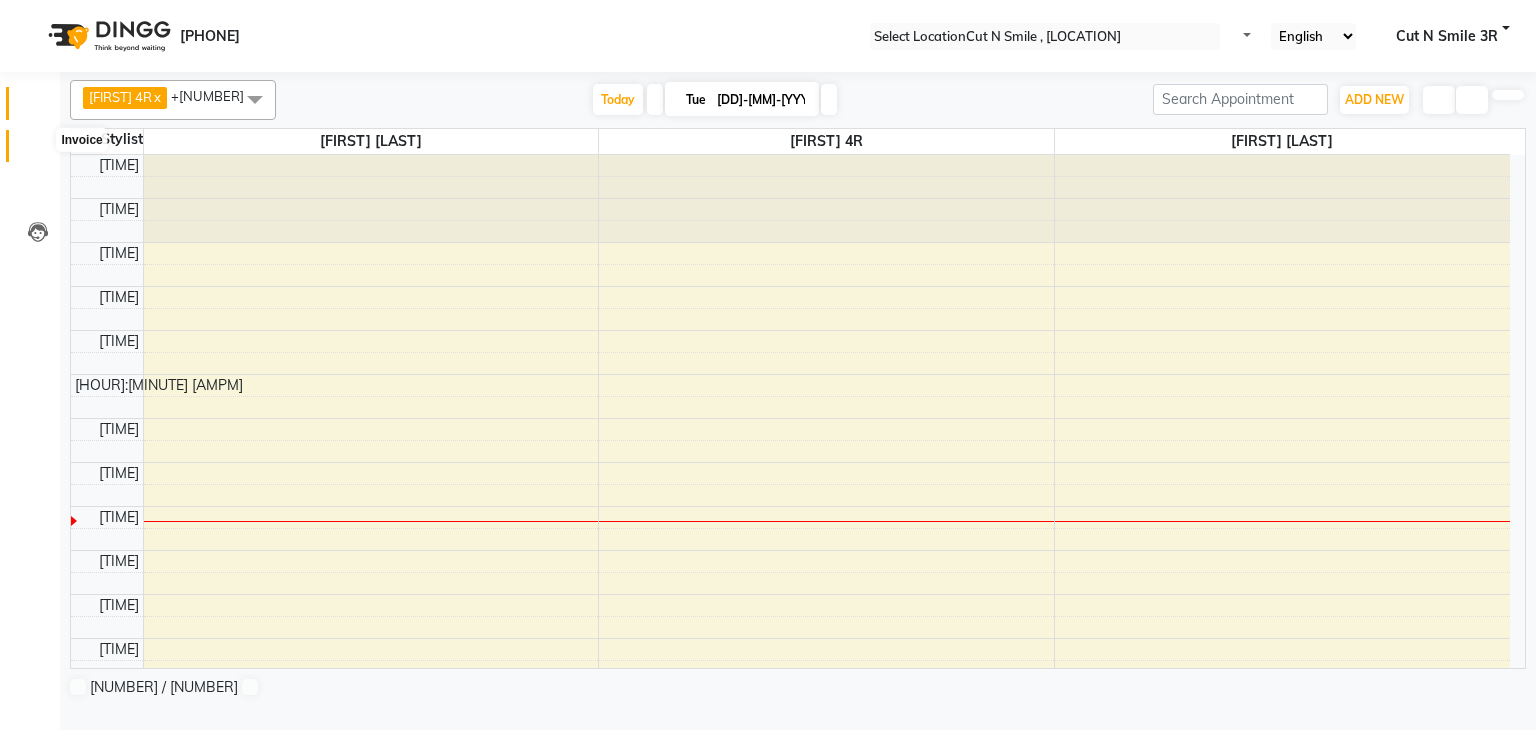 click at bounding box center (38, 151) 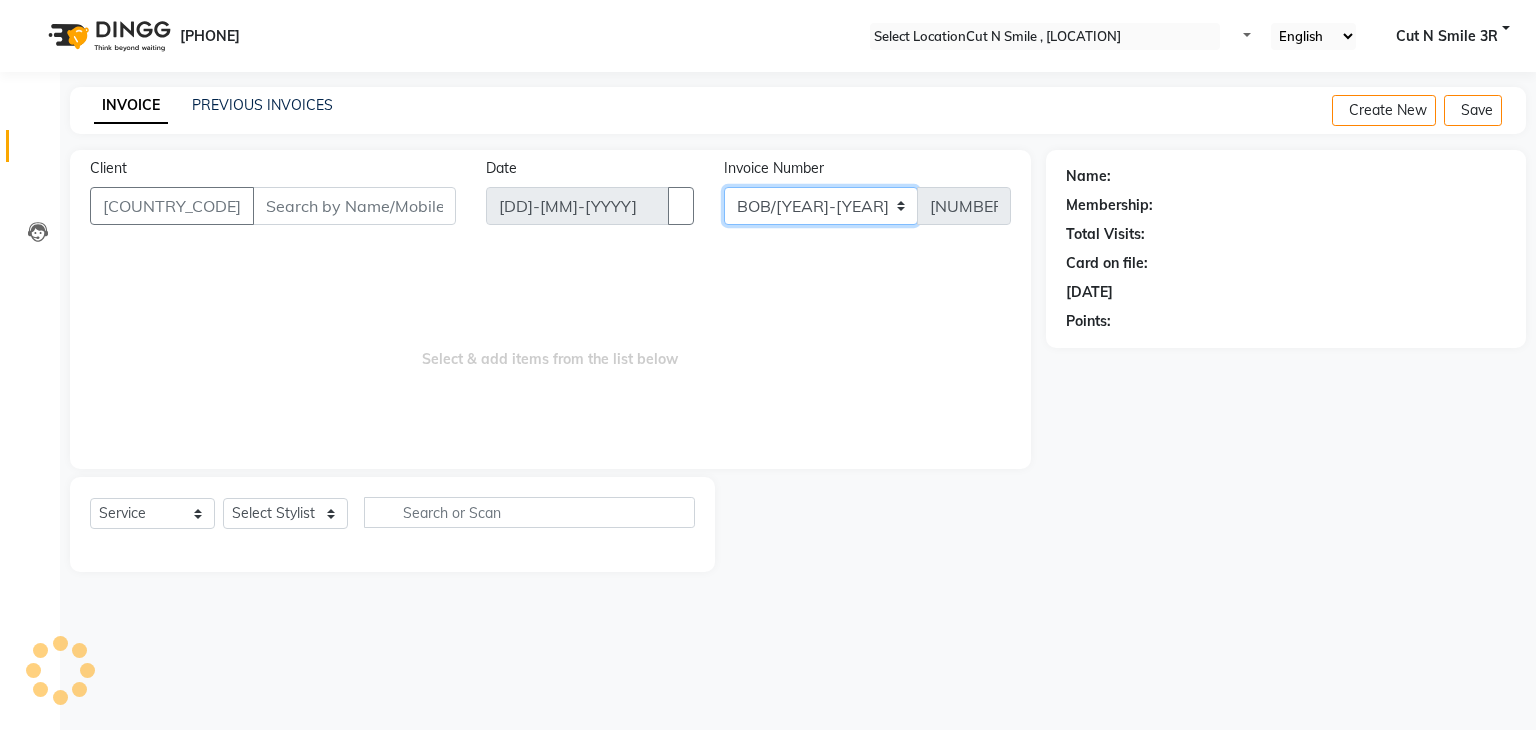 click on "[CODE]" at bounding box center (821, 206) 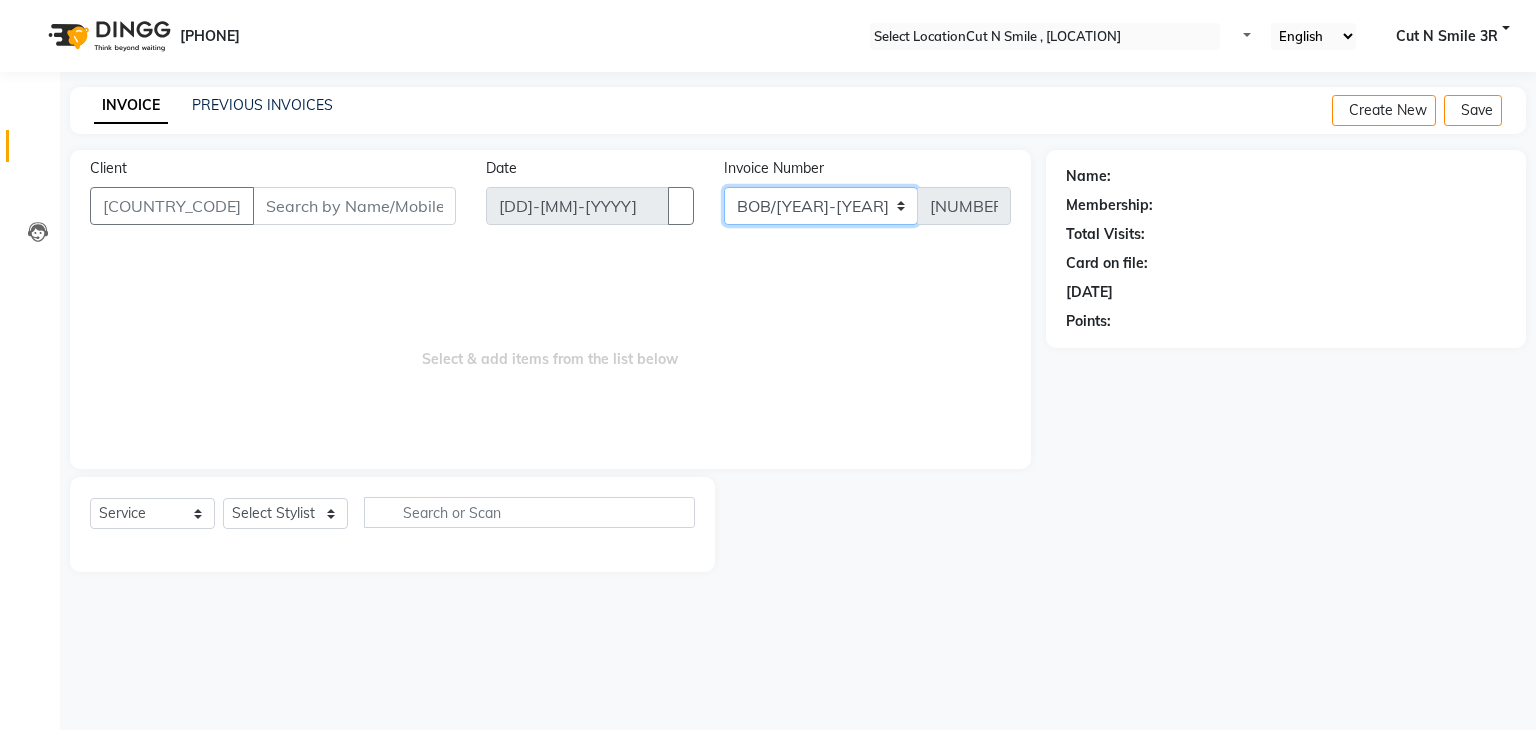 scroll, scrollTop: 0, scrollLeft: 0, axis: both 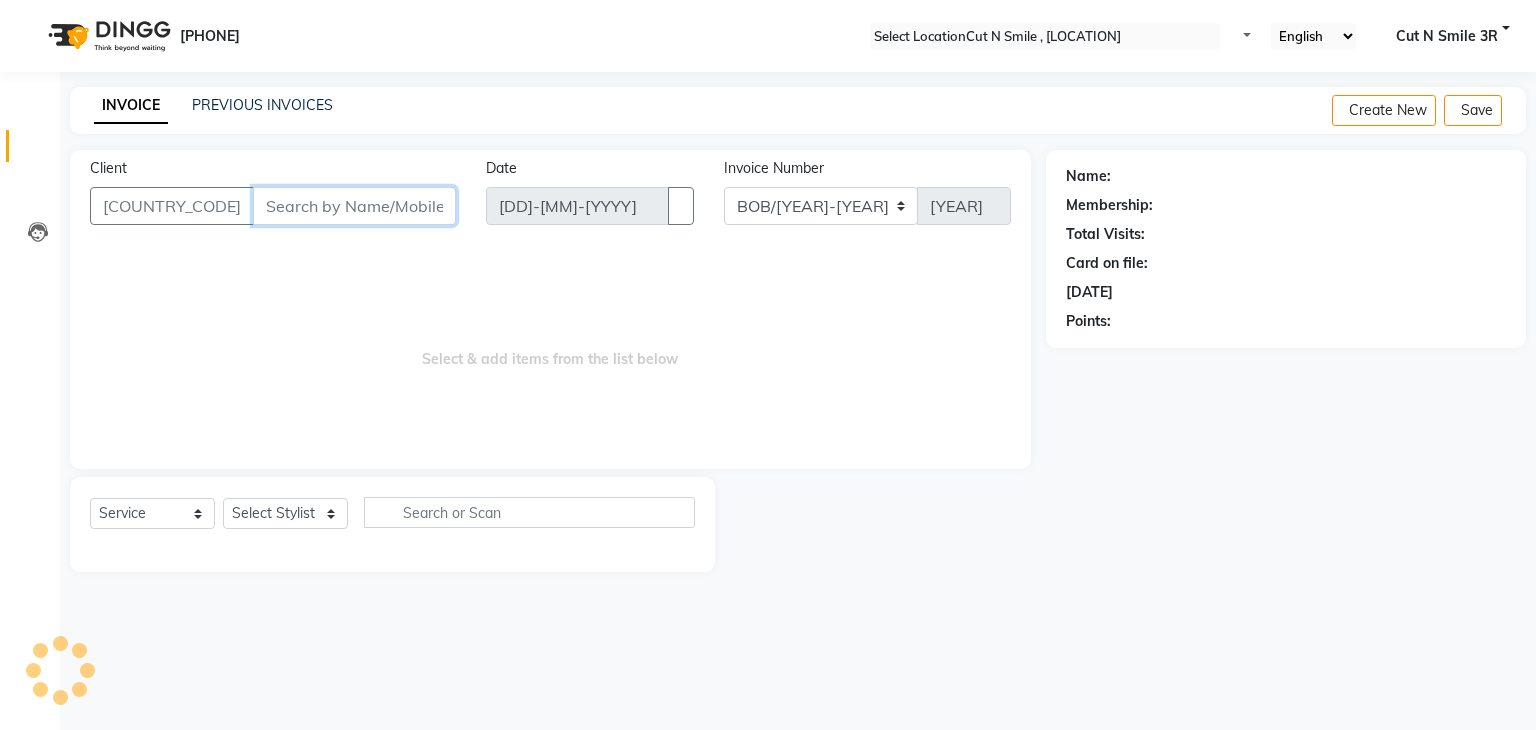 click on "Client" at bounding box center (354, 206) 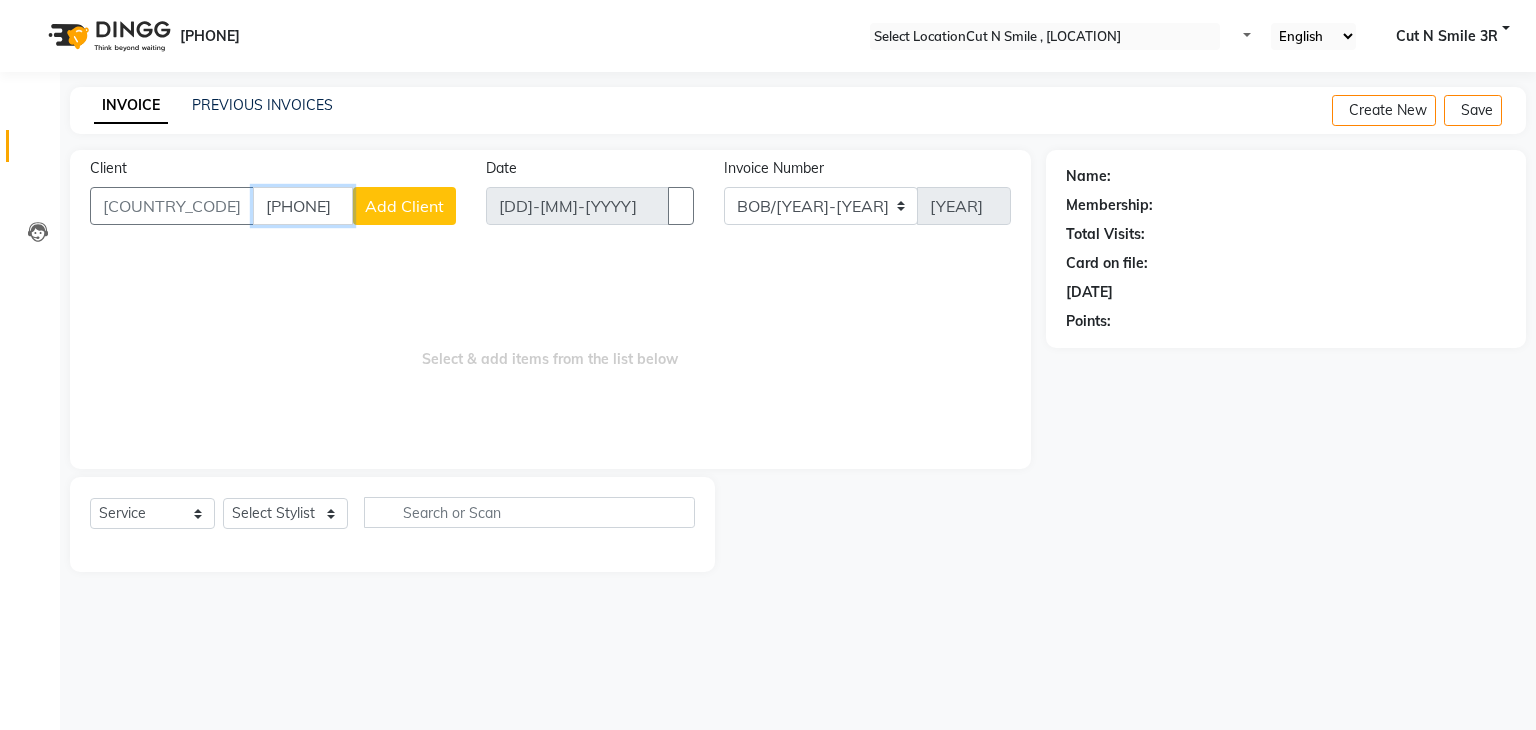 type on "[PHONE]" 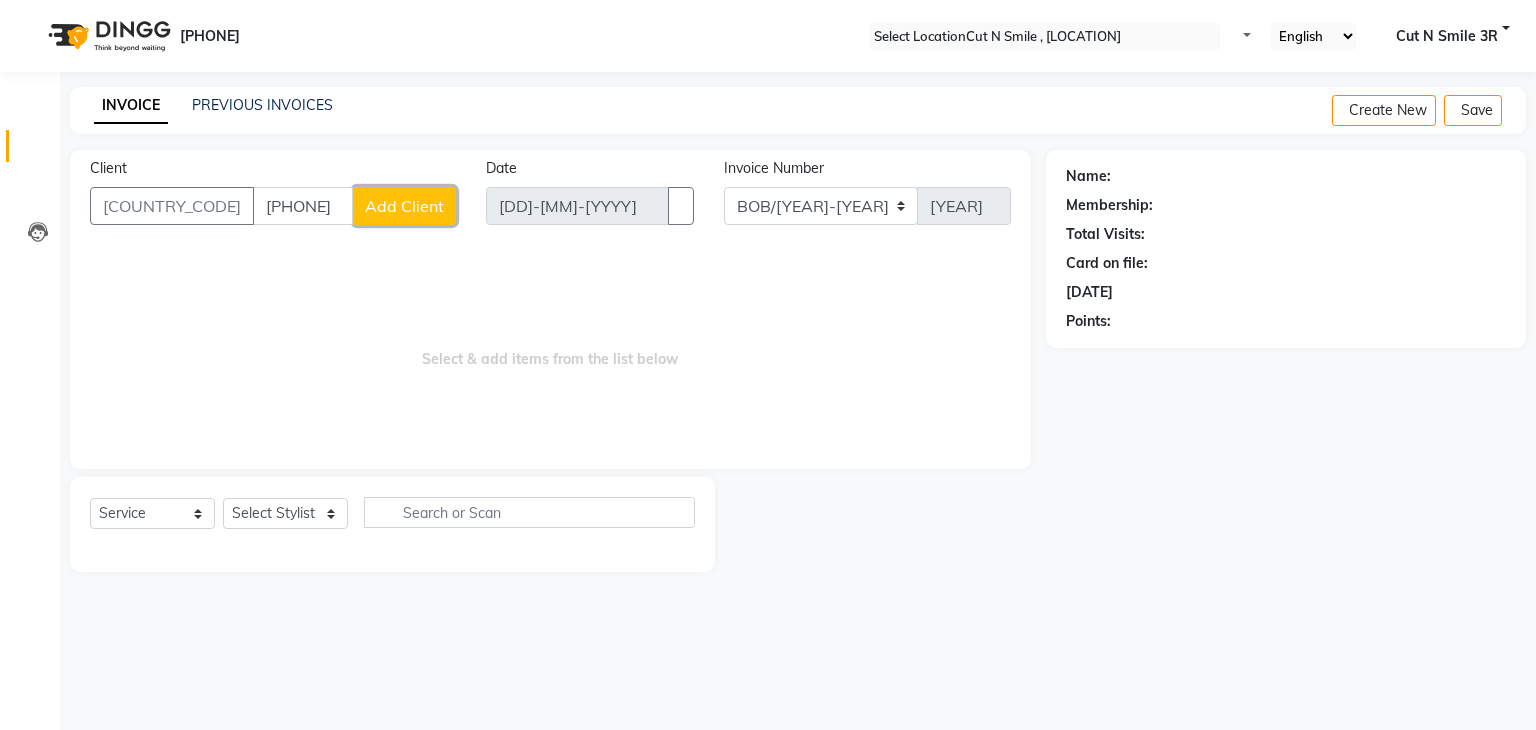 click on "Add Client" at bounding box center [404, 206] 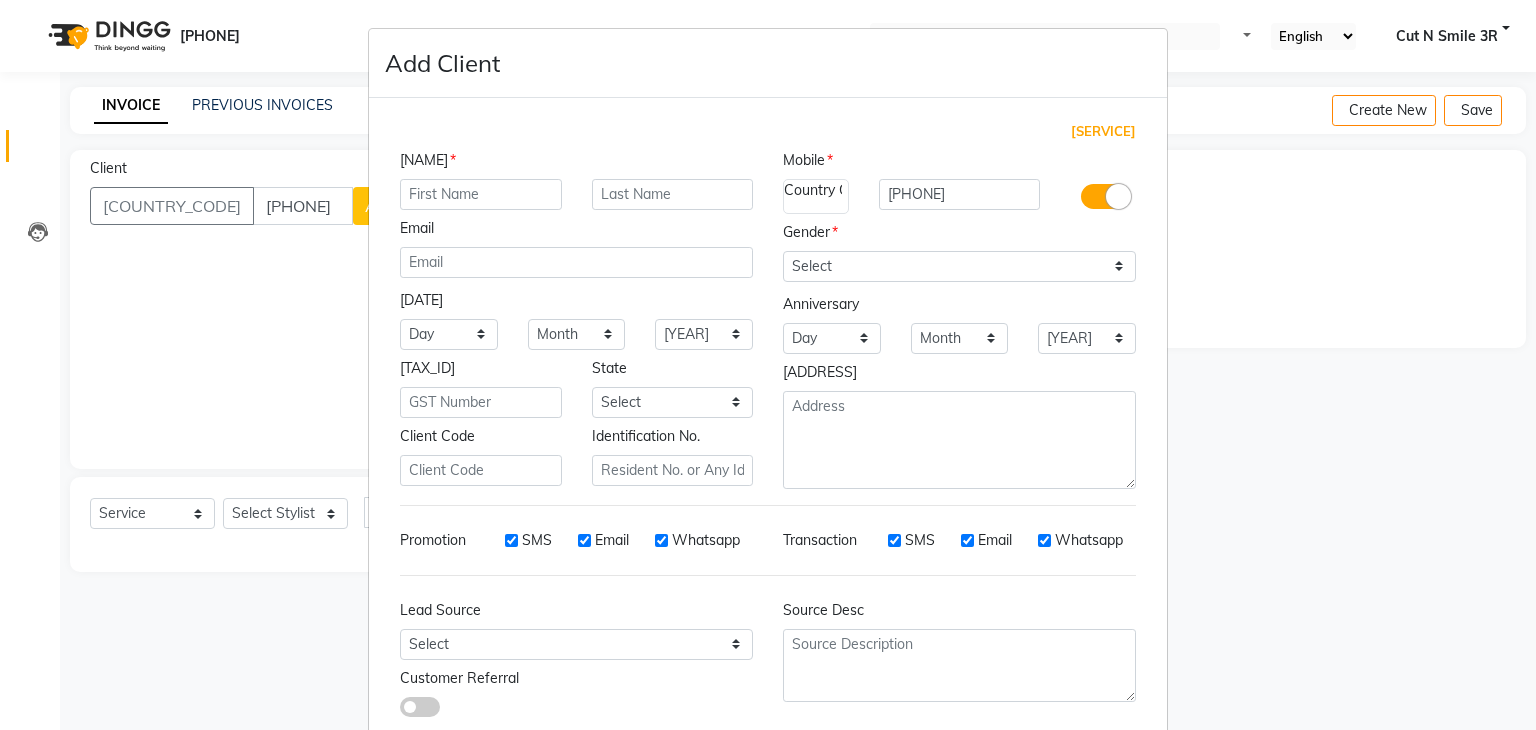 click at bounding box center [481, 194] 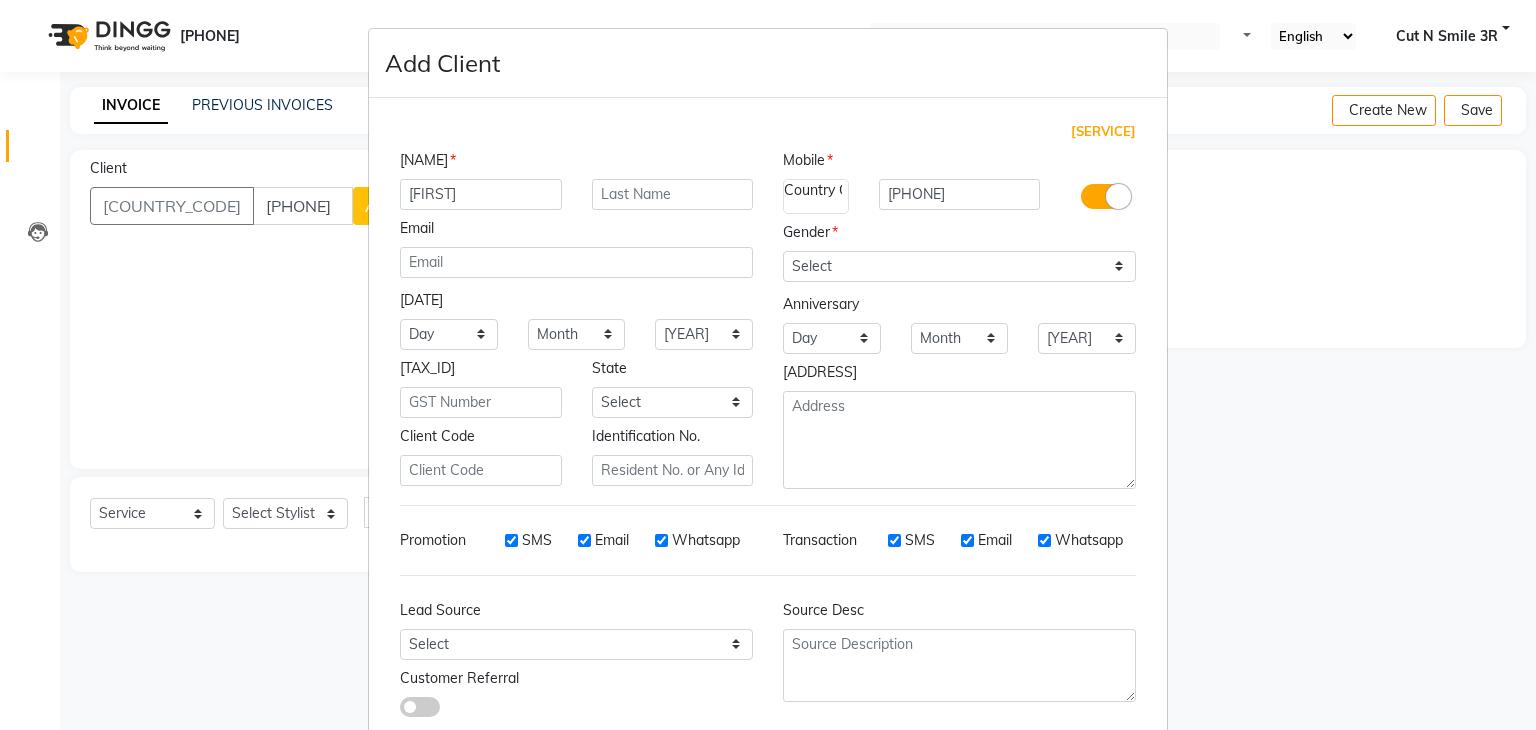 type on "[FIRST]" 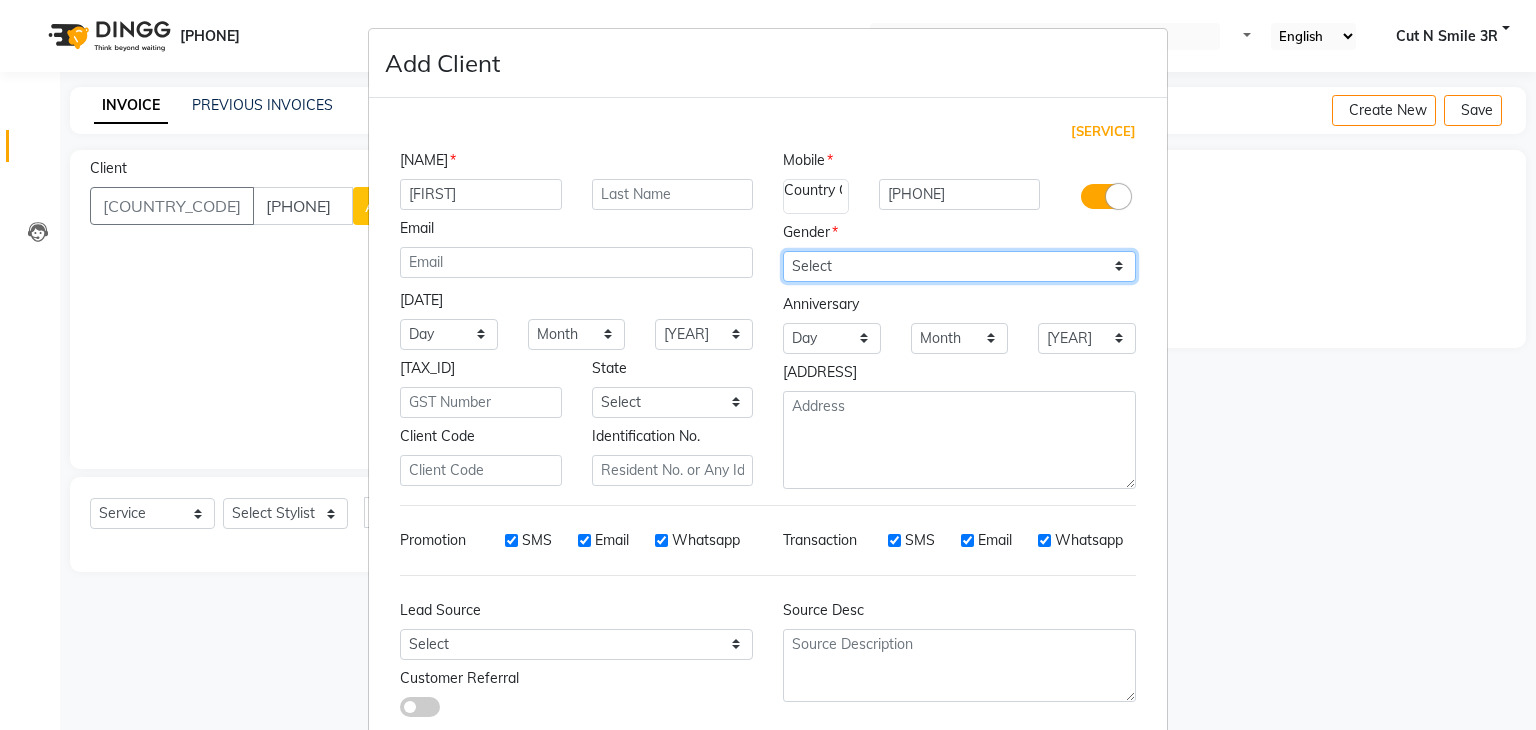 click on "Select Male Female Other Prefer Not To Say" at bounding box center [959, 266] 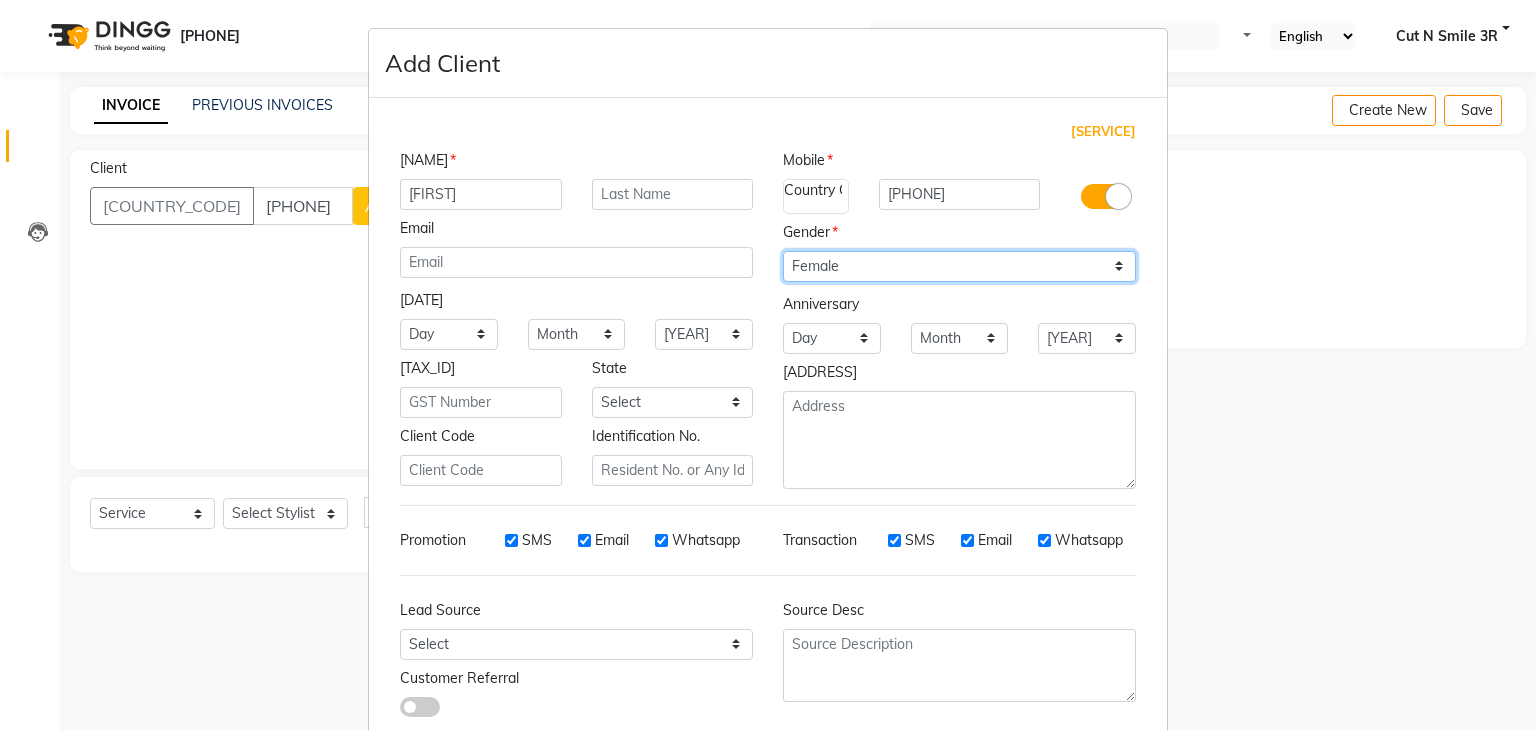 click on "Select Male Female Other Prefer Not To Say" at bounding box center [959, 266] 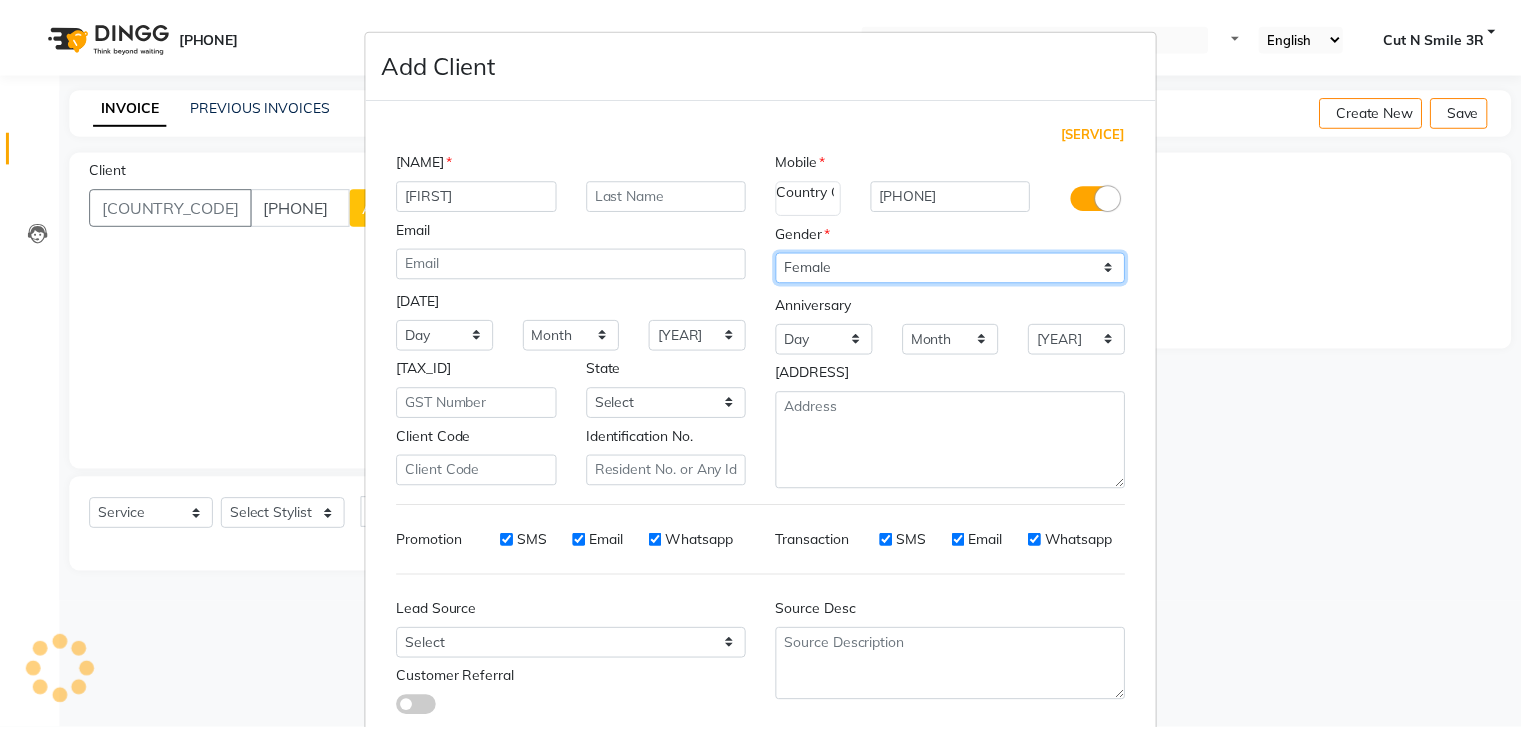 scroll, scrollTop: 127, scrollLeft: 0, axis: vertical 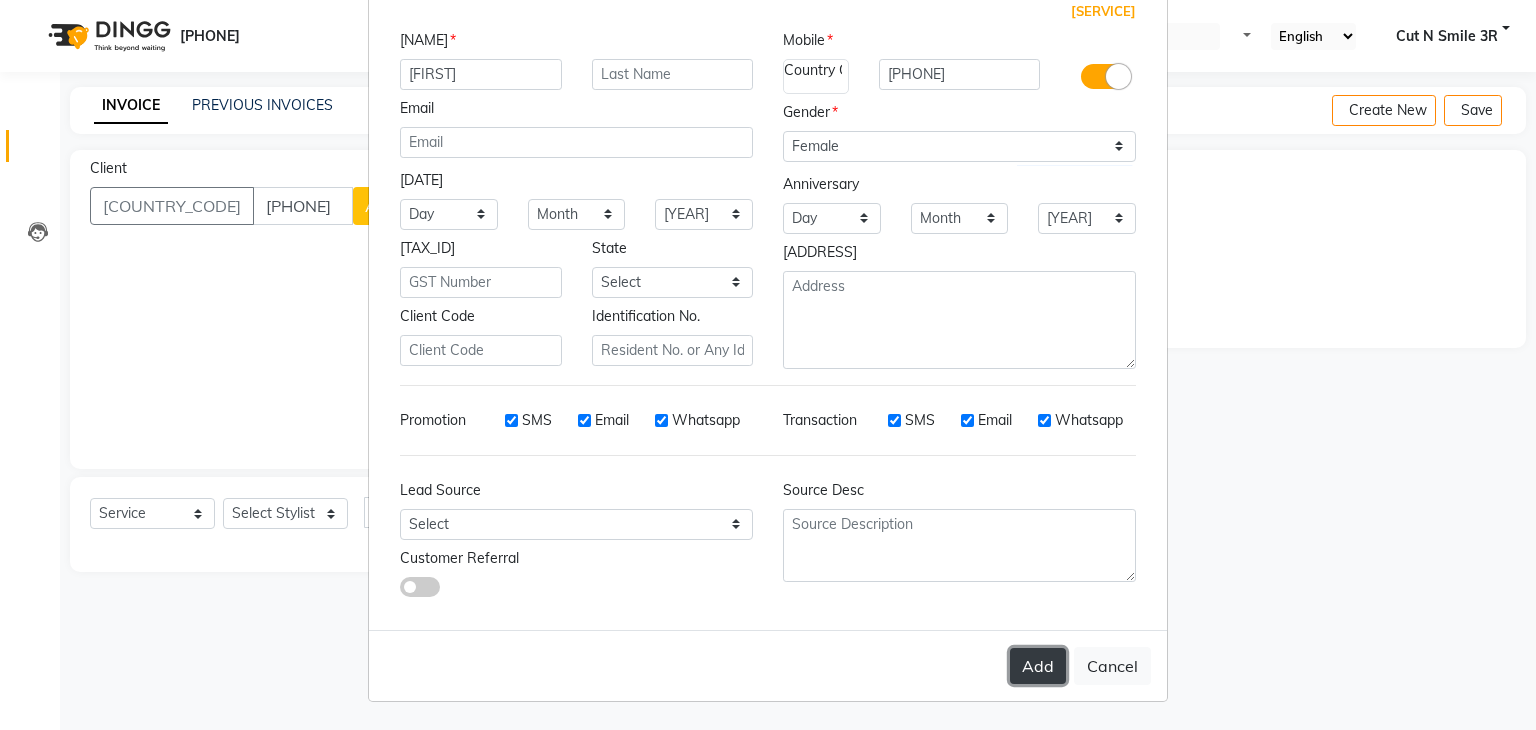 click on "Add" at bounding box center [1038, 666] 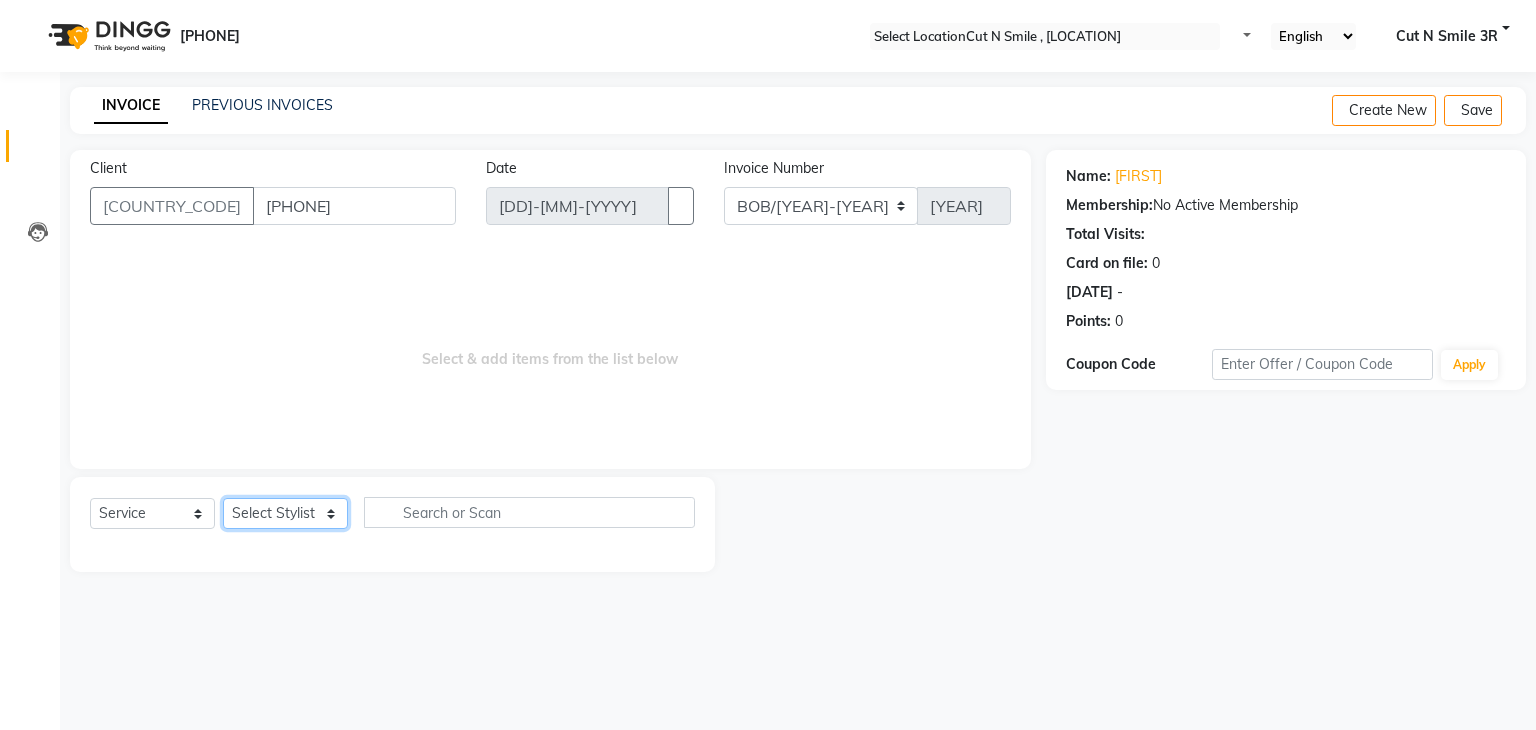 click on "Select Stylist Ali ML Ammu 3R Ankith VN Ash Mohammed 3R Atheek 3R Binitha 3R Bipana 4R CNS BOB  Cut N Smile 17M  Cut N Smile 3R Cut n Smile 4R Cut N Smile 9M Cut N Smile ML Cut N Smile V Fazil Ali 4R Govind VN Hema 4R Jayashree VN Karan VN Love 4R Mani Singh 3R Manu 4R  Muskaan VN Nadeem 4R N D M 4R NDM Alam 4R Noushad VN Pavan 4R Priya BOB Priyanka 3R Rahul 3R Ravi 3R Riya BOB Rohith 4R Roobina 3R Roopa 4R Rubina BOB Sahil Ahmed 3R Sahil Bhatti 4R Sameer 3R Sanajana BOB  Sanjana BOB Sarita VN Shaan 4R Shahid 4R Shakir VN Shanavaaz BOB Shiney 3R Shivu Raj 4R Srijana BOB Sunil Laddi 4R Sunny VN Supriya BOB Sushmitha 4R Vakeel 3R Varas 4R Varas BOB Vishwa VN" at bounding box center (285, 513) 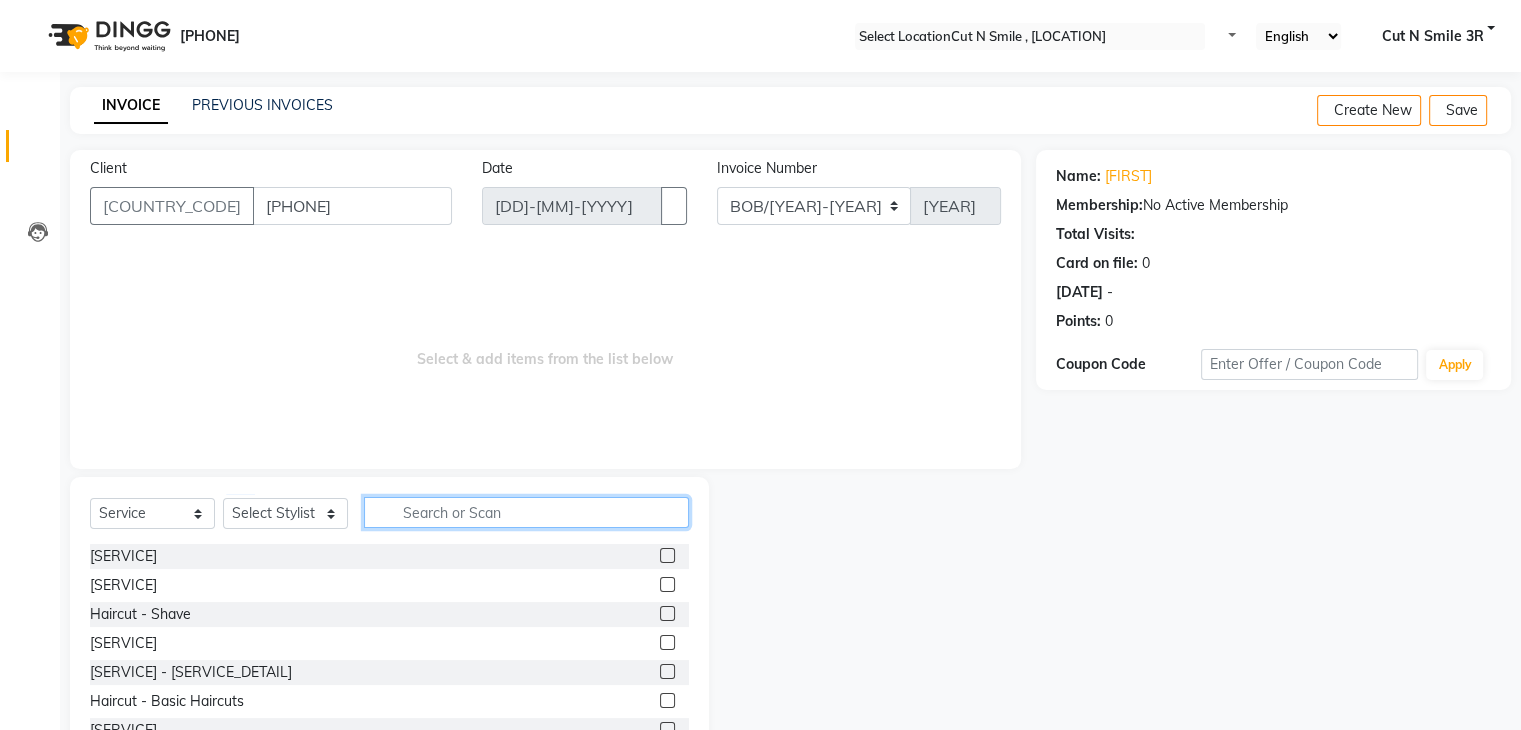 click at bounding box center [526, 512] 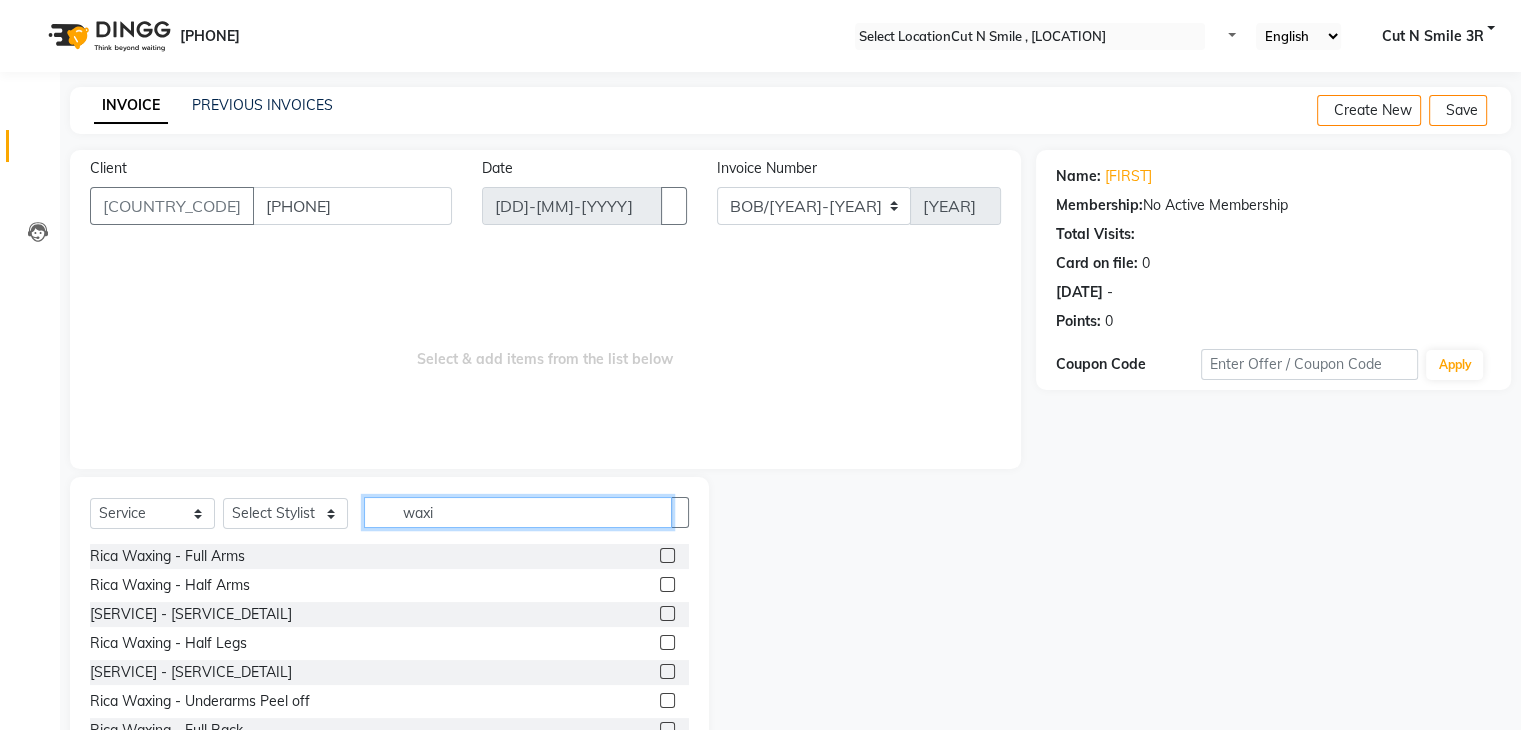 type on "waxi" 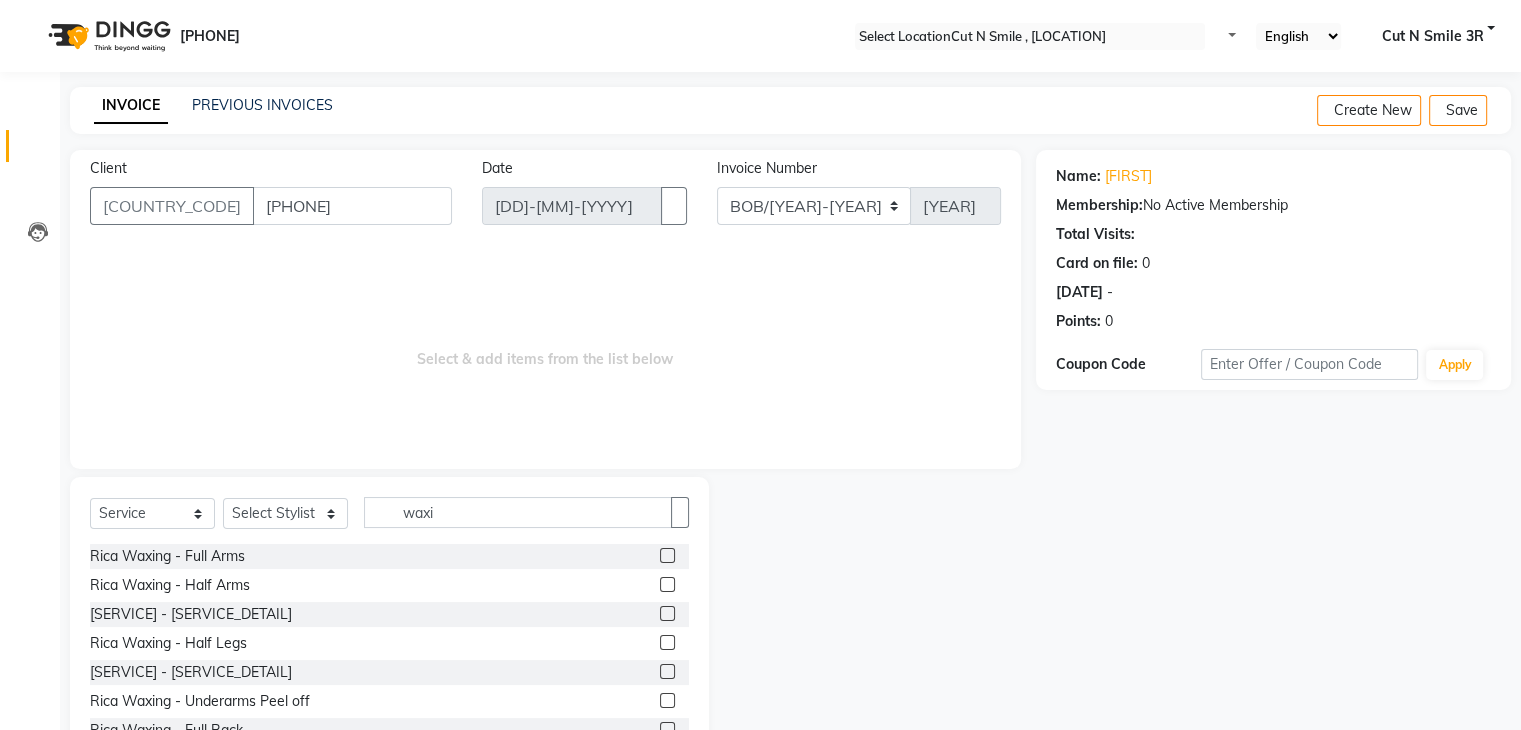 click at bounding box center [667, 555] 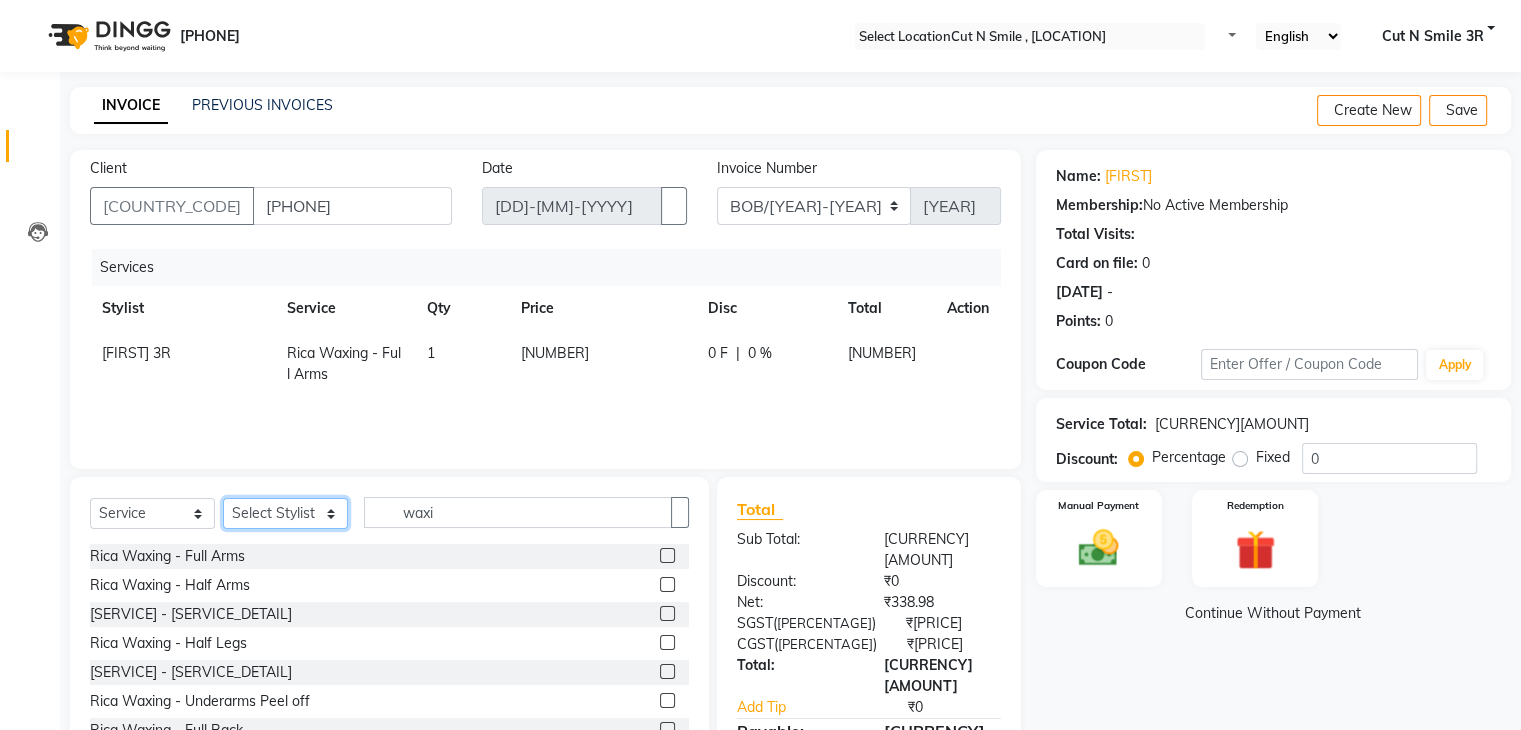 click on "Select Stylist Ali ML Ammu 3R Ankith VN Ash Mohammed 3R Atheek 3R Binitha 3R Bipana 4R CNS BOB  Cut N Smile 17M  Cut N Smile 3R Cut n Smile 4R Cut N Smile 9M Cut N Smile ML Cut N Smile V Fazil Ali 4R Govind VN Hema 4R Jayashree VN Karan VN Love 4R Mani Singh 3R Manu 4R  Muskaan VN Nadeem 4R N D M 4R NDM Alam 4R Noushad VN Pavan 4R Priya BOB Priyanka 3R Rahul 3R Ravi 3R Riya BOB Rohith 4R Roobina 3R Roopa 4R Rubina BOB Sahil Ahmed 3R Sahil Bhatti 4R Sameer 3R Sanajana BOB  Sanjana BOB Sarita VN Shaan 4R Shahid 4R Shakir VN Shanavaaz BOB Shiney 3R Shivu Raj 4R Srijana BOB Sunil Laddi 4R Sunny VN Supriya BOB Sushmitha 4R Vakeel 3R Varas 4R Varas BOB Vishwa VN" at bounding box center (285, 513) 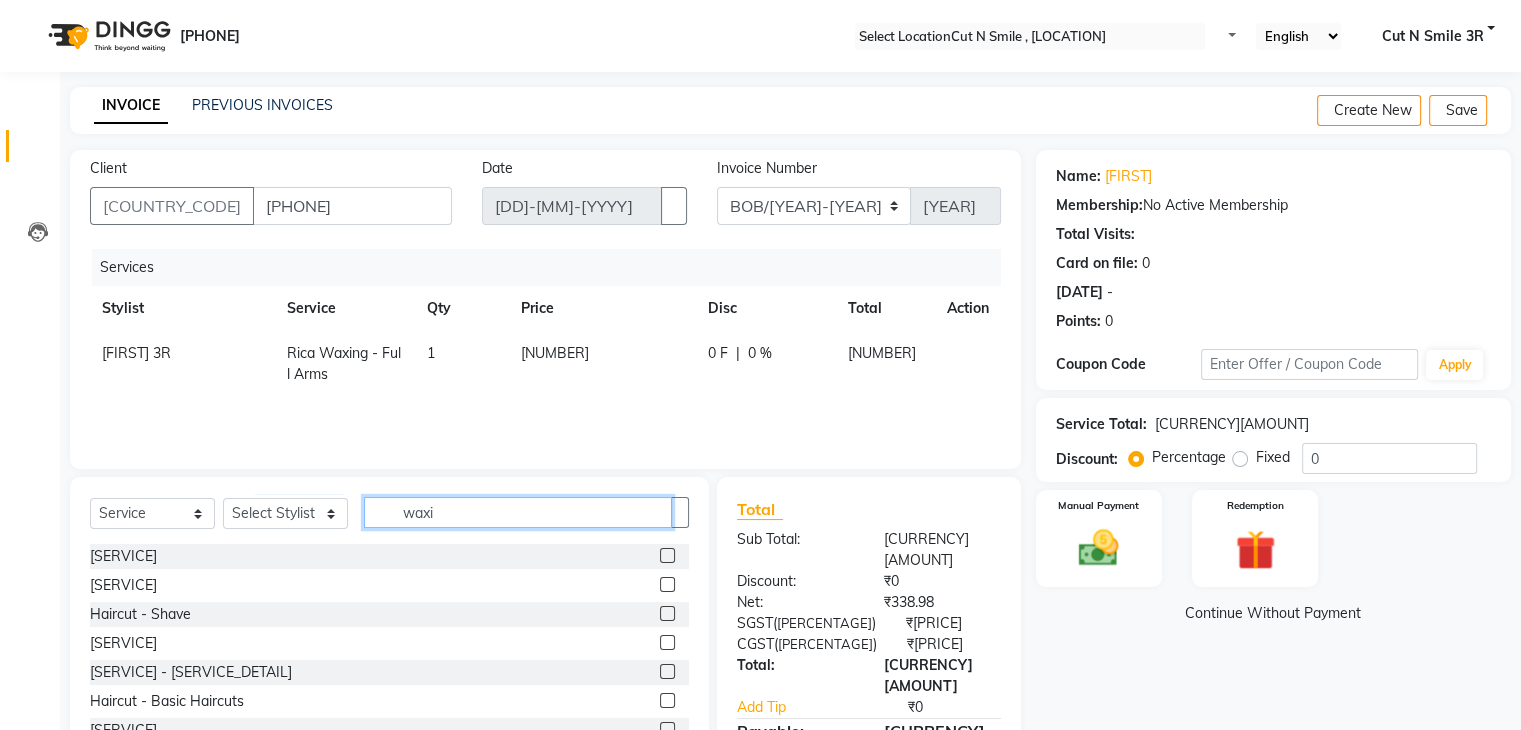 click on "waxi" at bounding box center [518, 512] 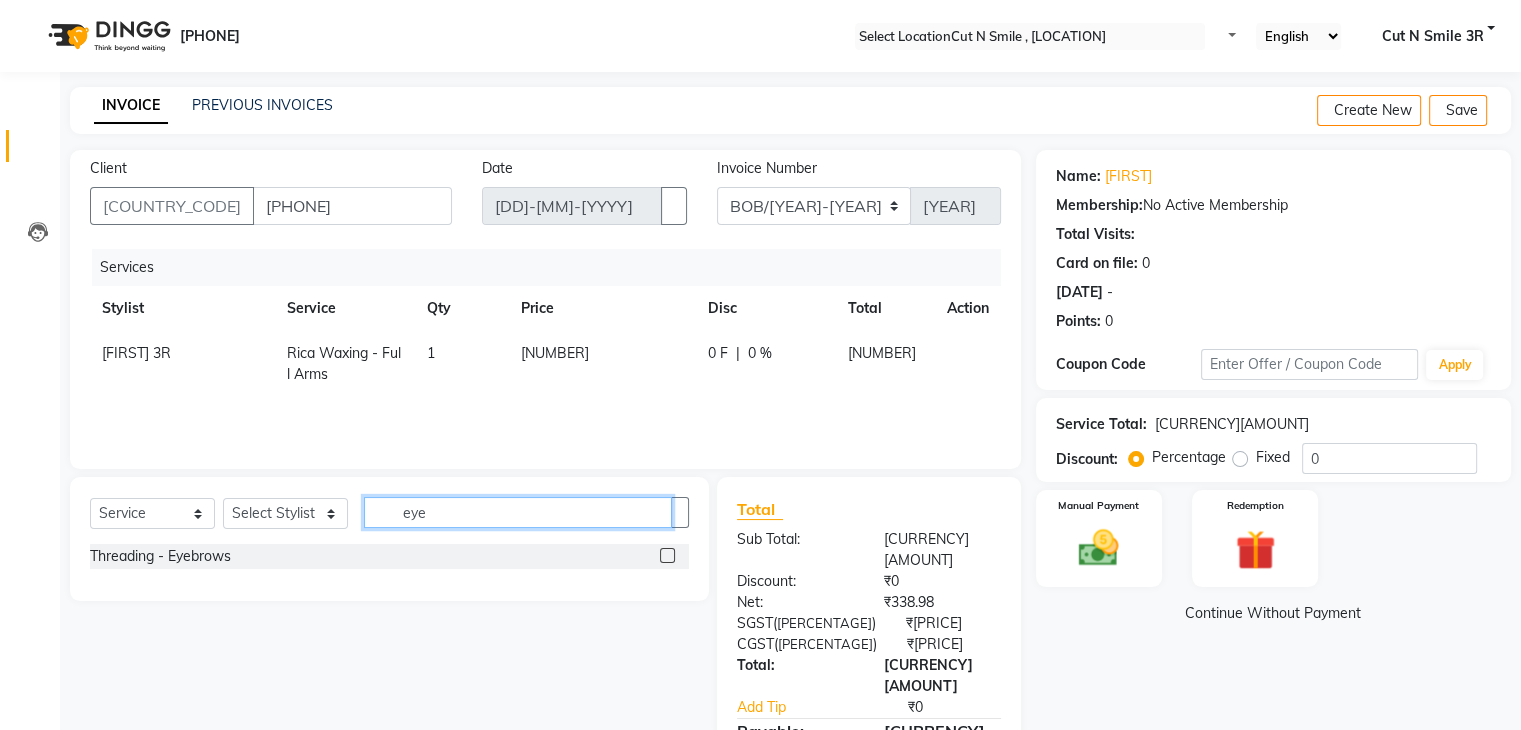 type on "eye" 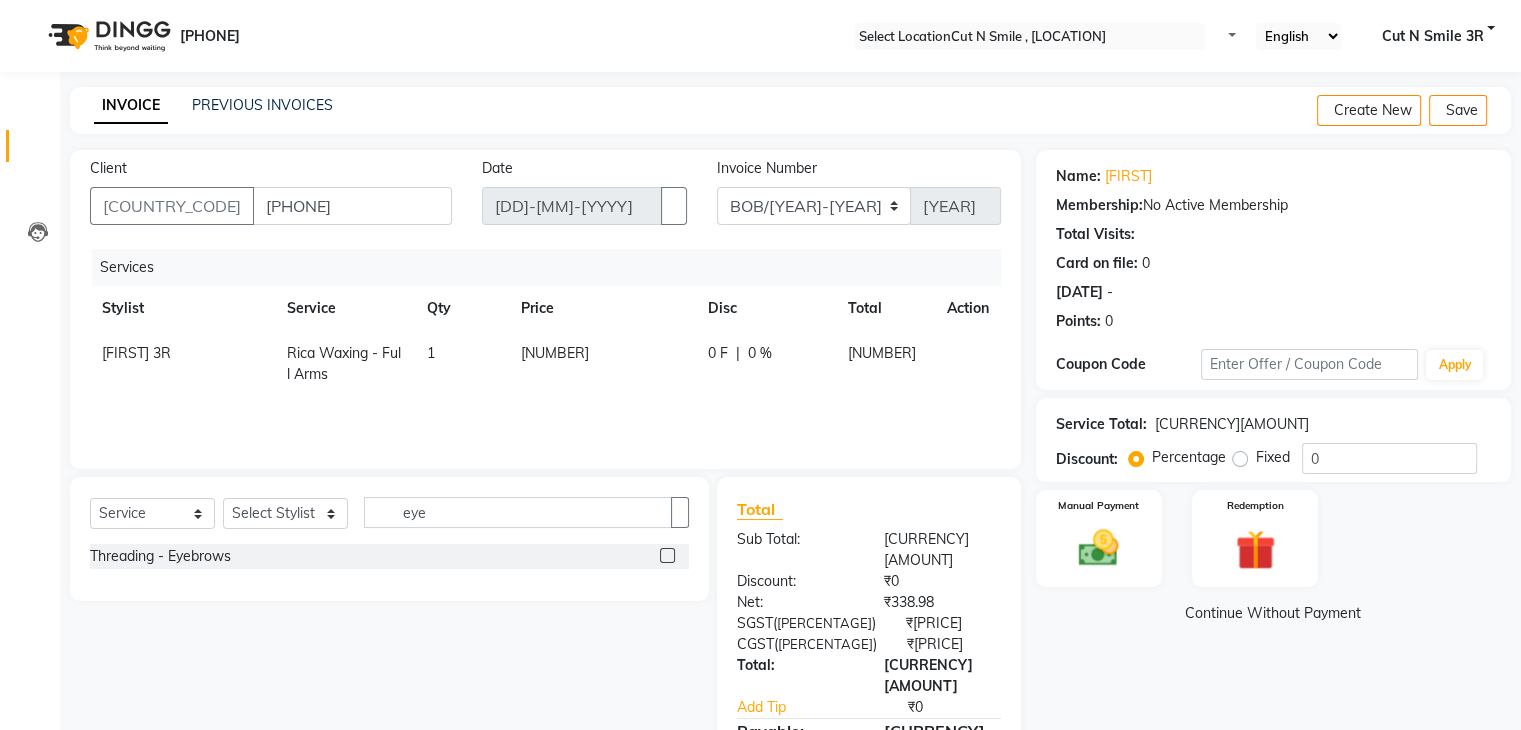click at bounding box center (667, 555) 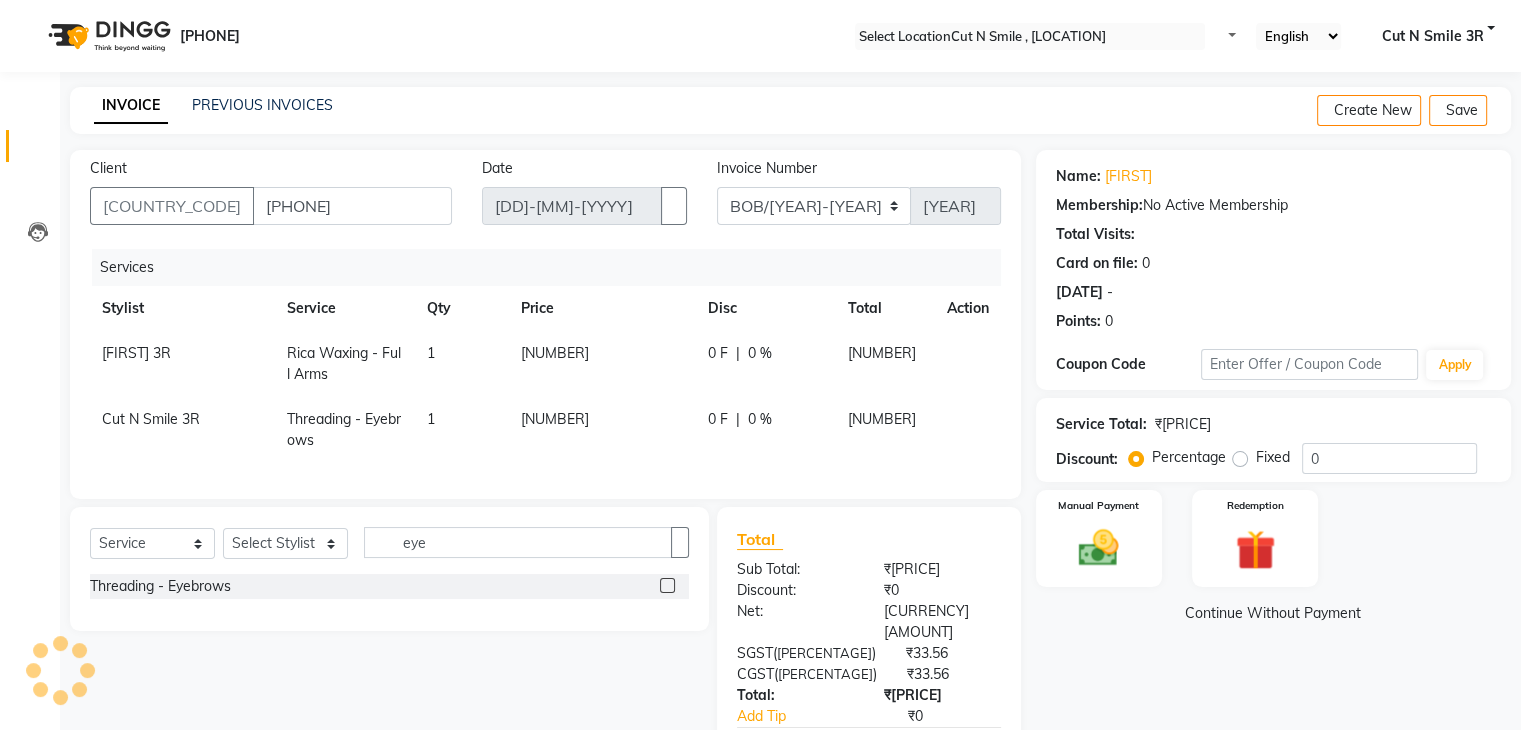 click on "[NUMBER]" at bounding box center [602, 364] 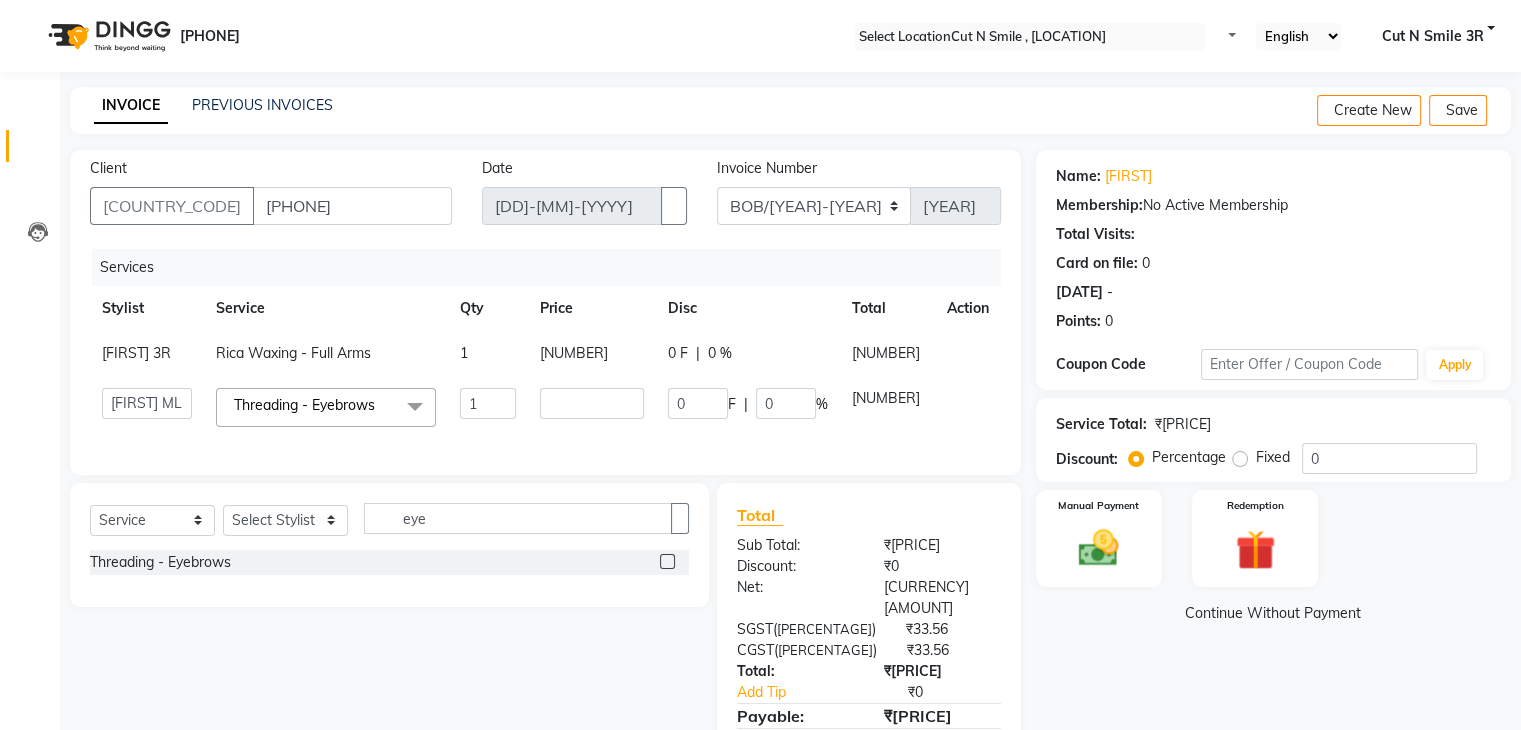 click on "1" at bounding box center (487, 353) 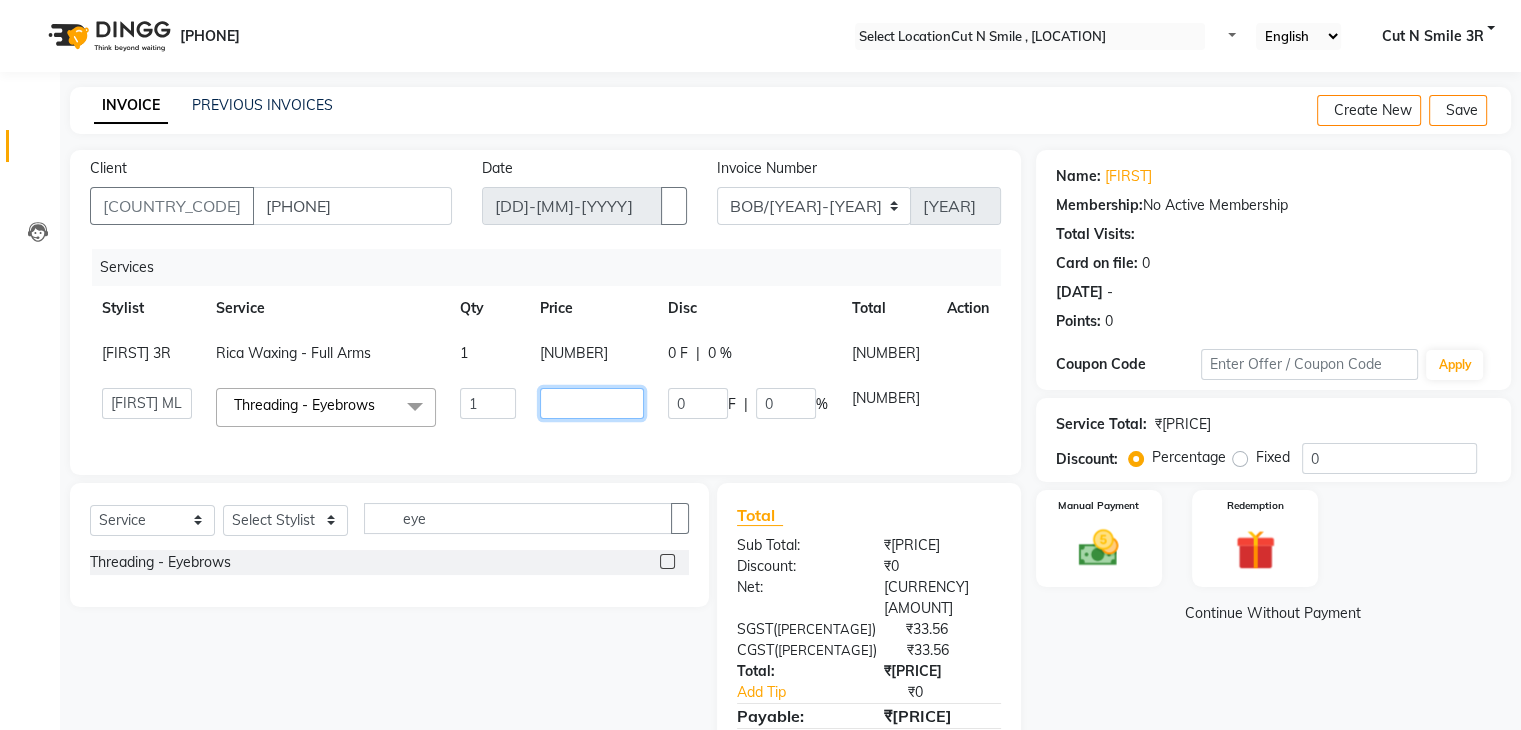 click on "[NUMBER]" at bounding box center [487, 403] 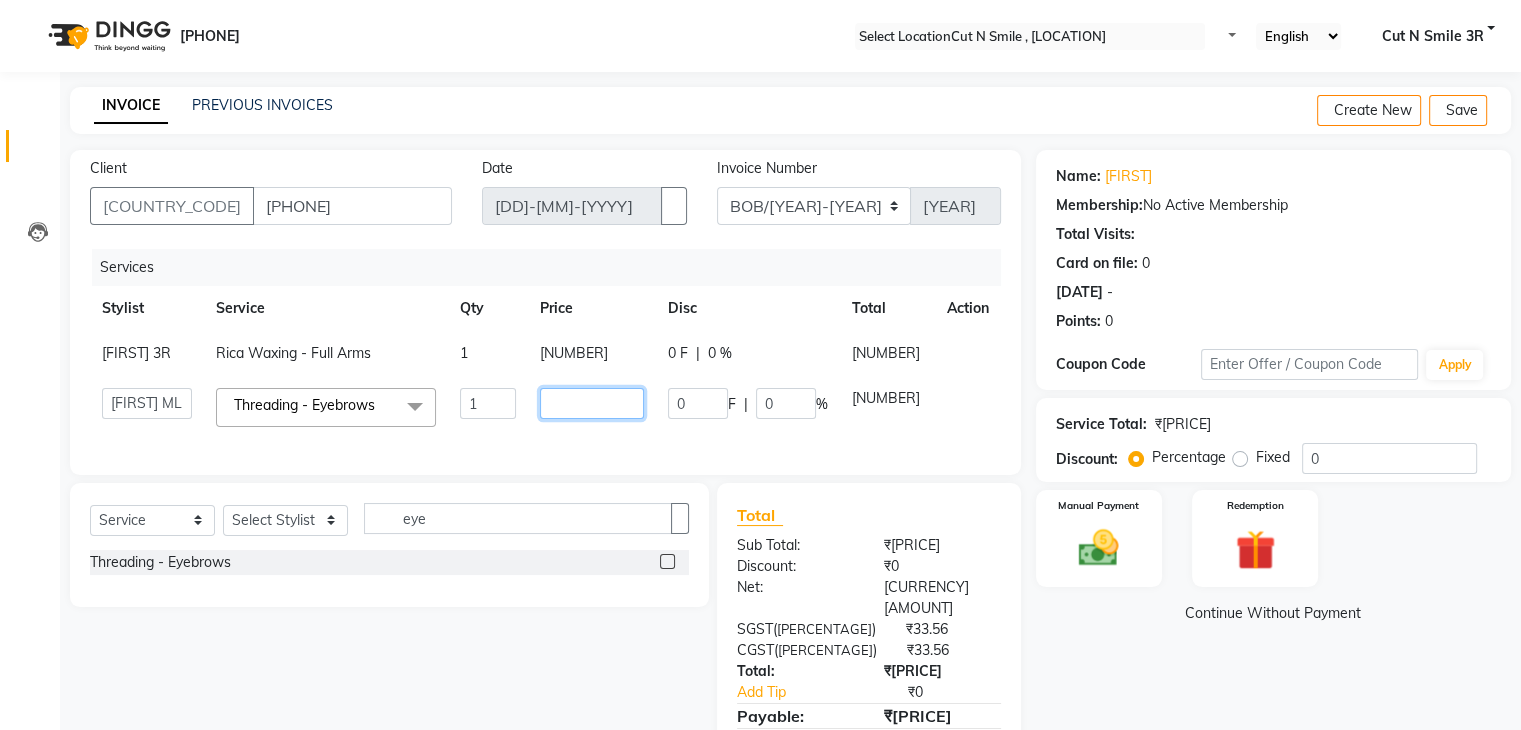type on "5" 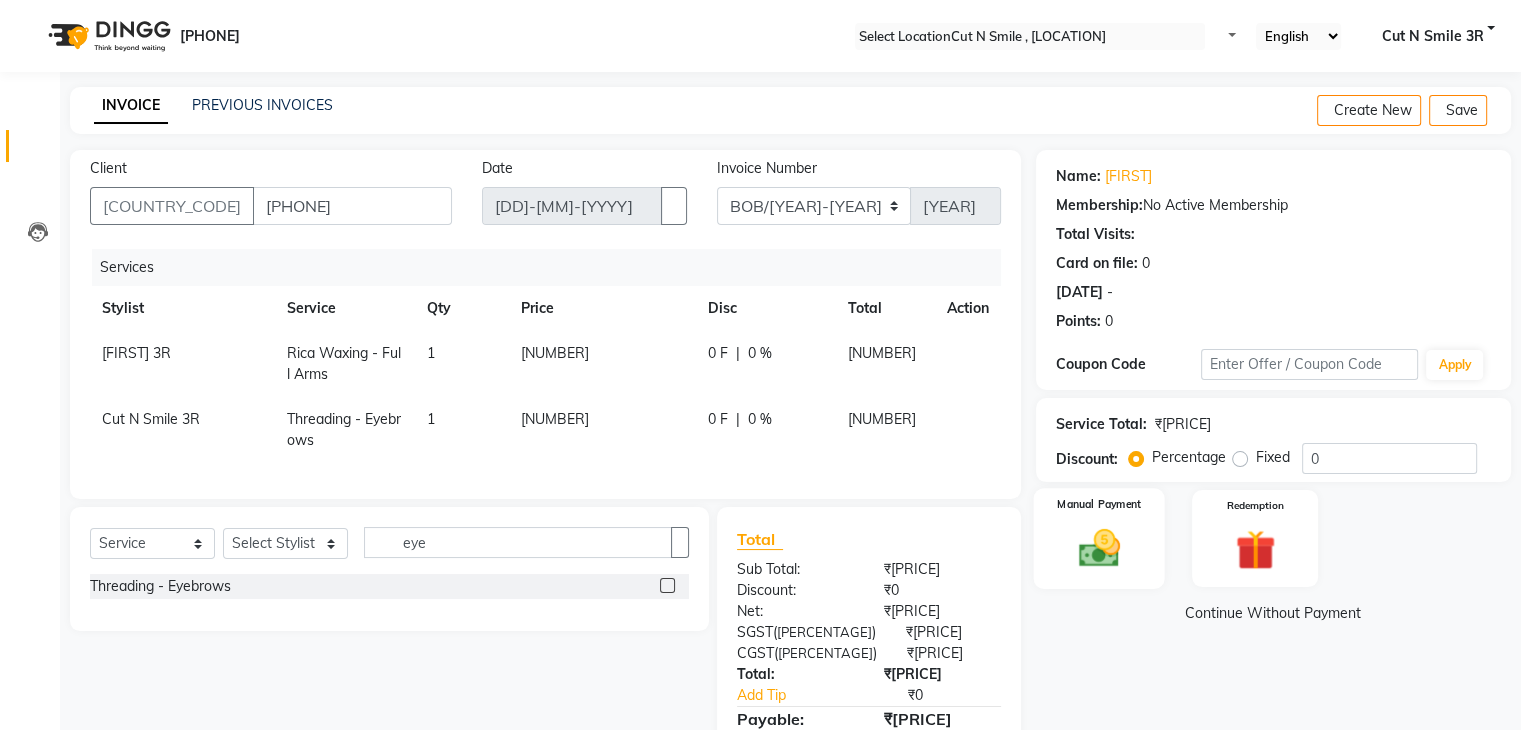 click at bounding box center [1098, 548] 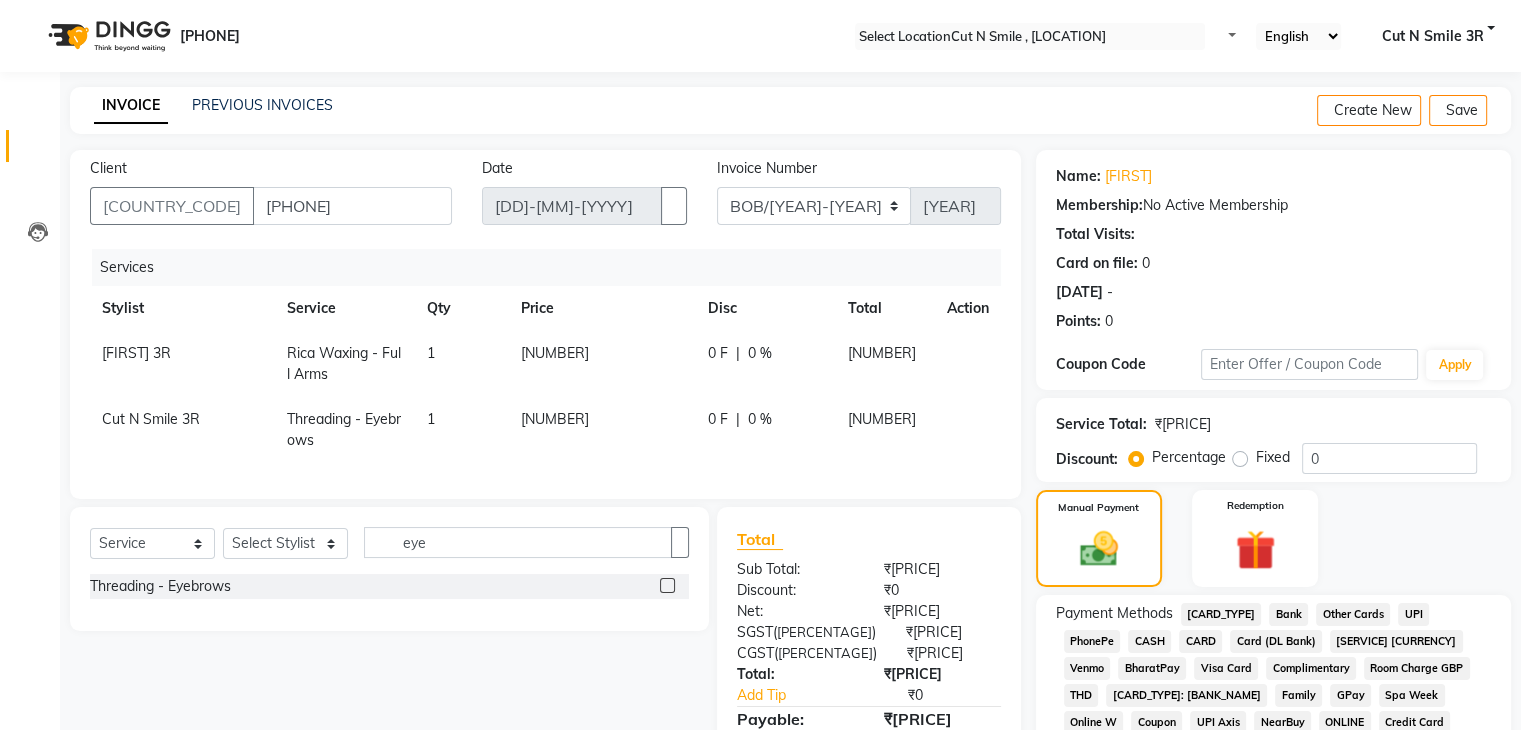 click on "UPI" at bounding box center (1221, 614) 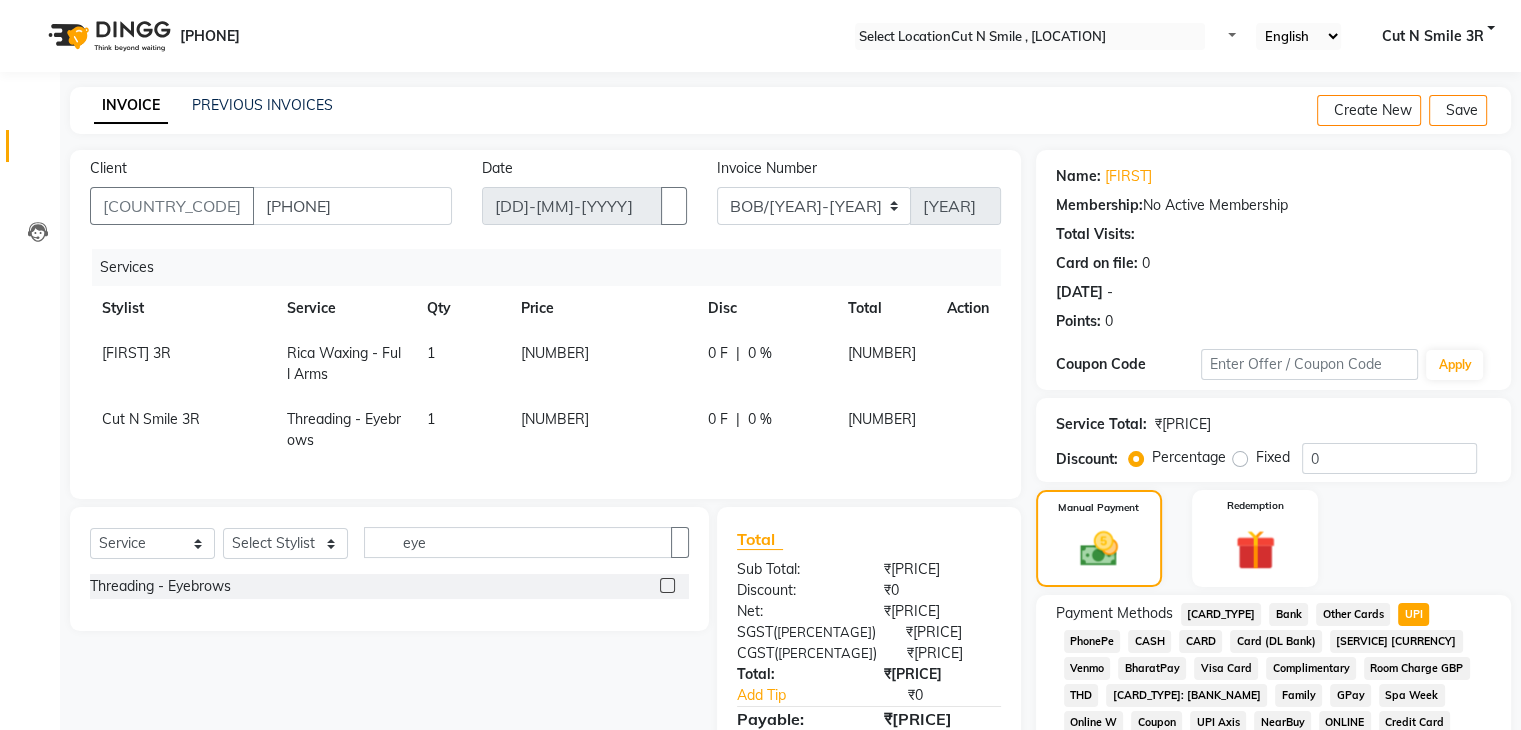 scroll, scrollTop: 228, scrollLeft: 0, axis: vertical 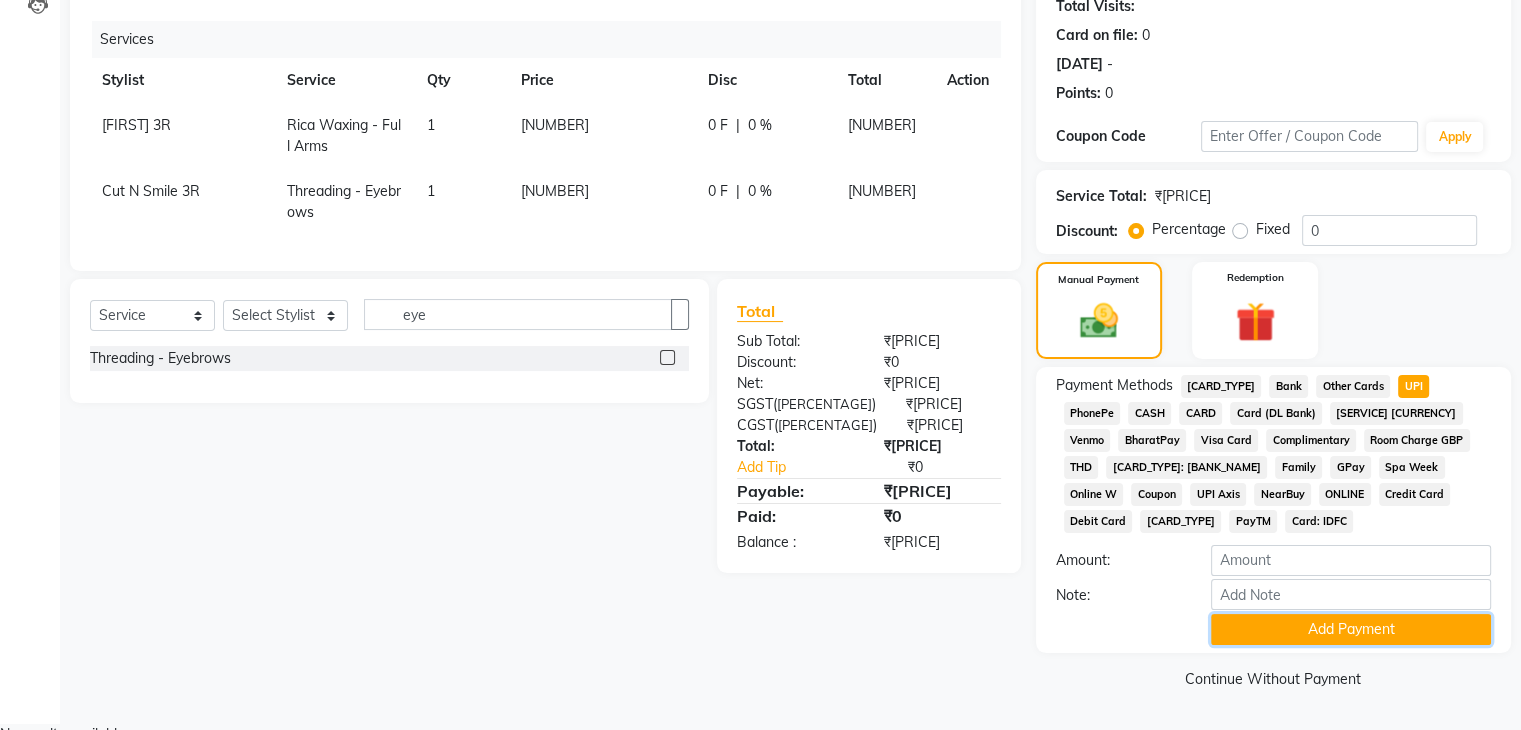 click on "Add Payment" at bounding box center (1351, 629) 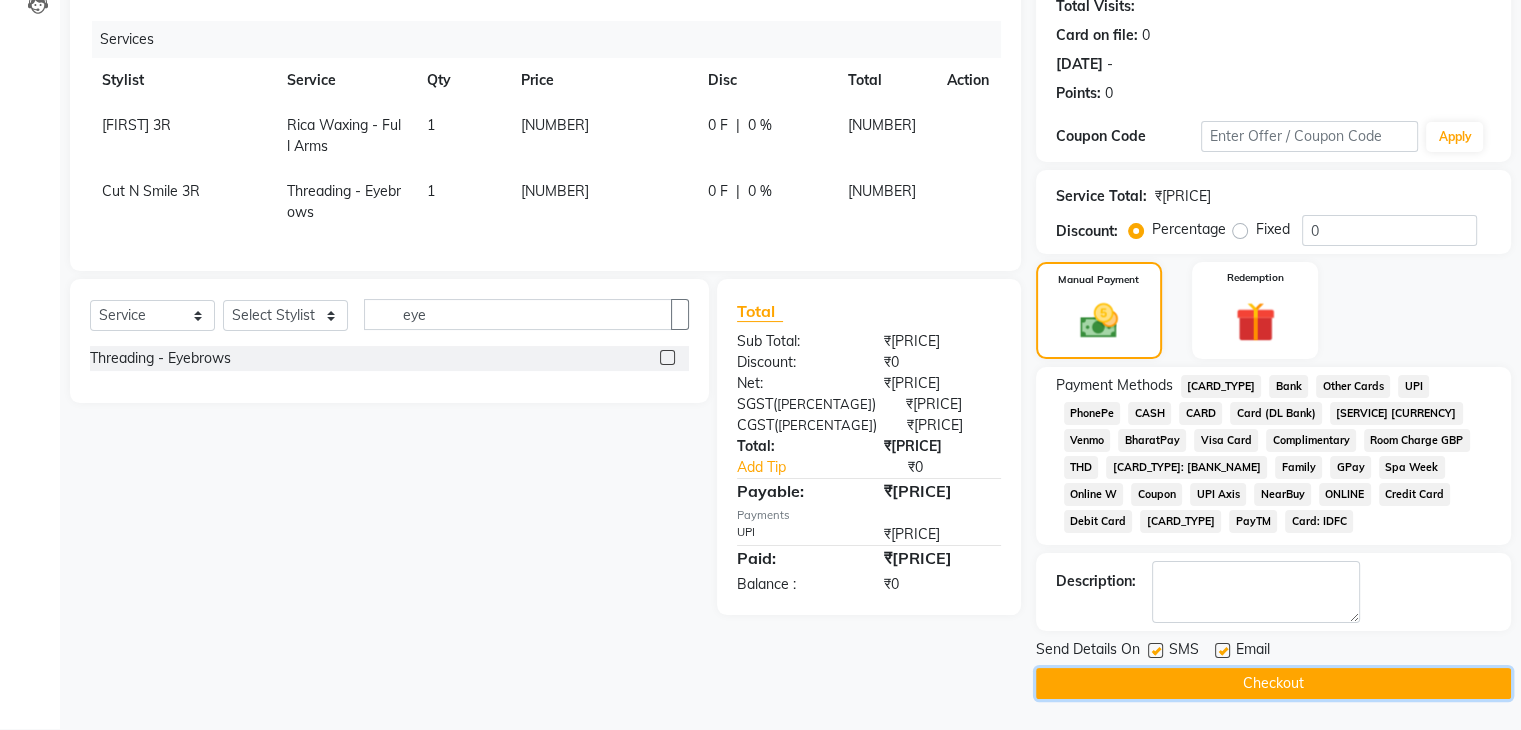click on "Checkout" at bounding box center (1273, 683) 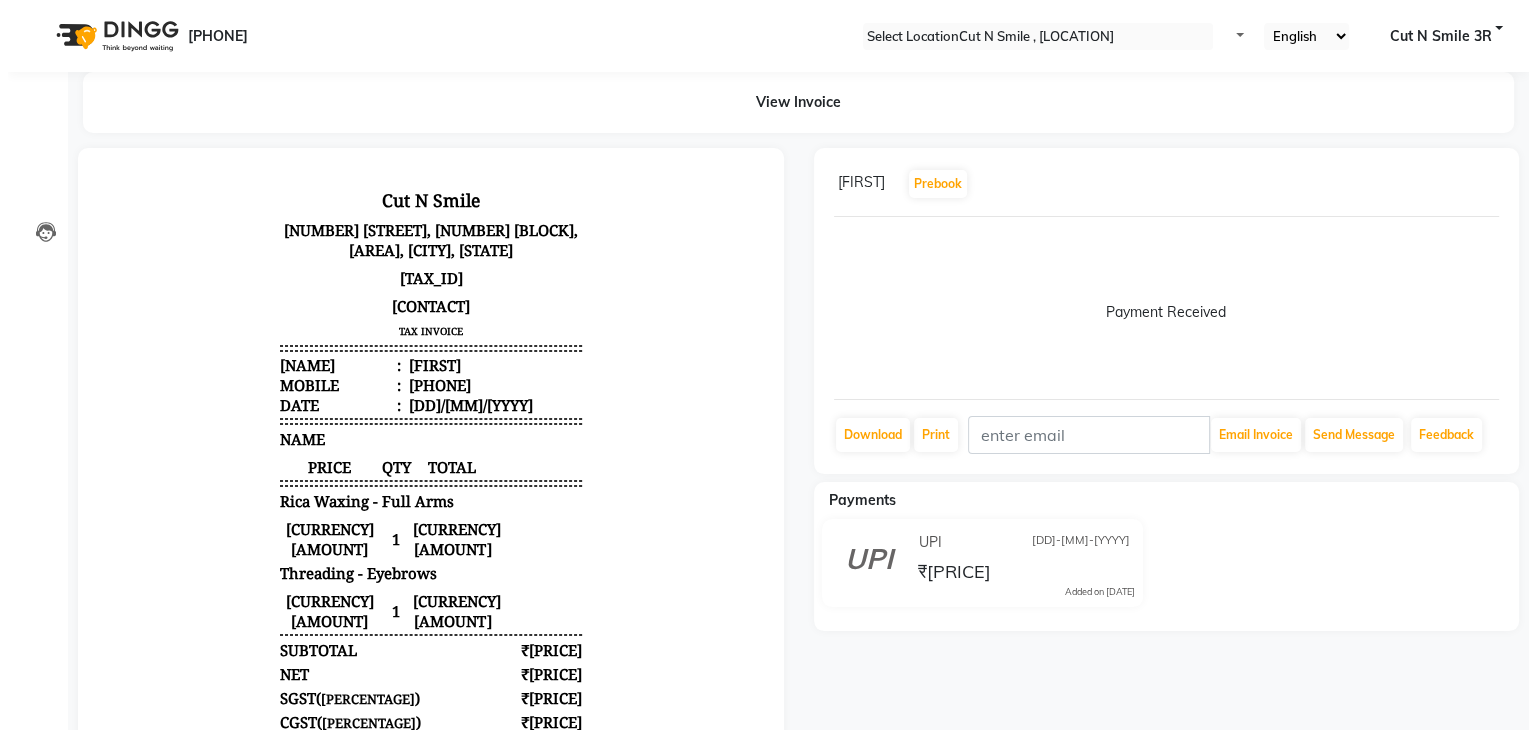 scroll, scrollTop: 0, scrollLeft: 0, axis: both 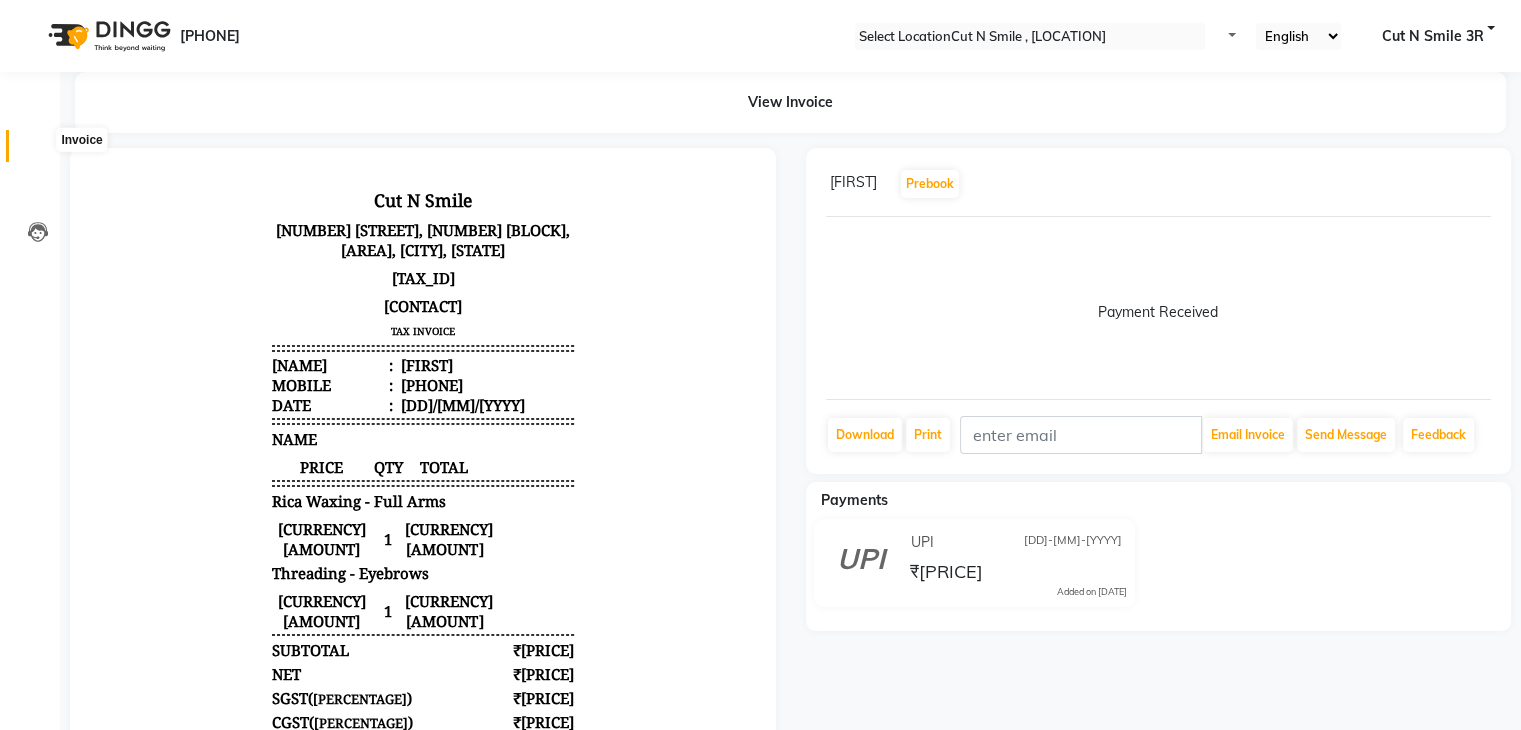 click at bounding box center (38, 151) 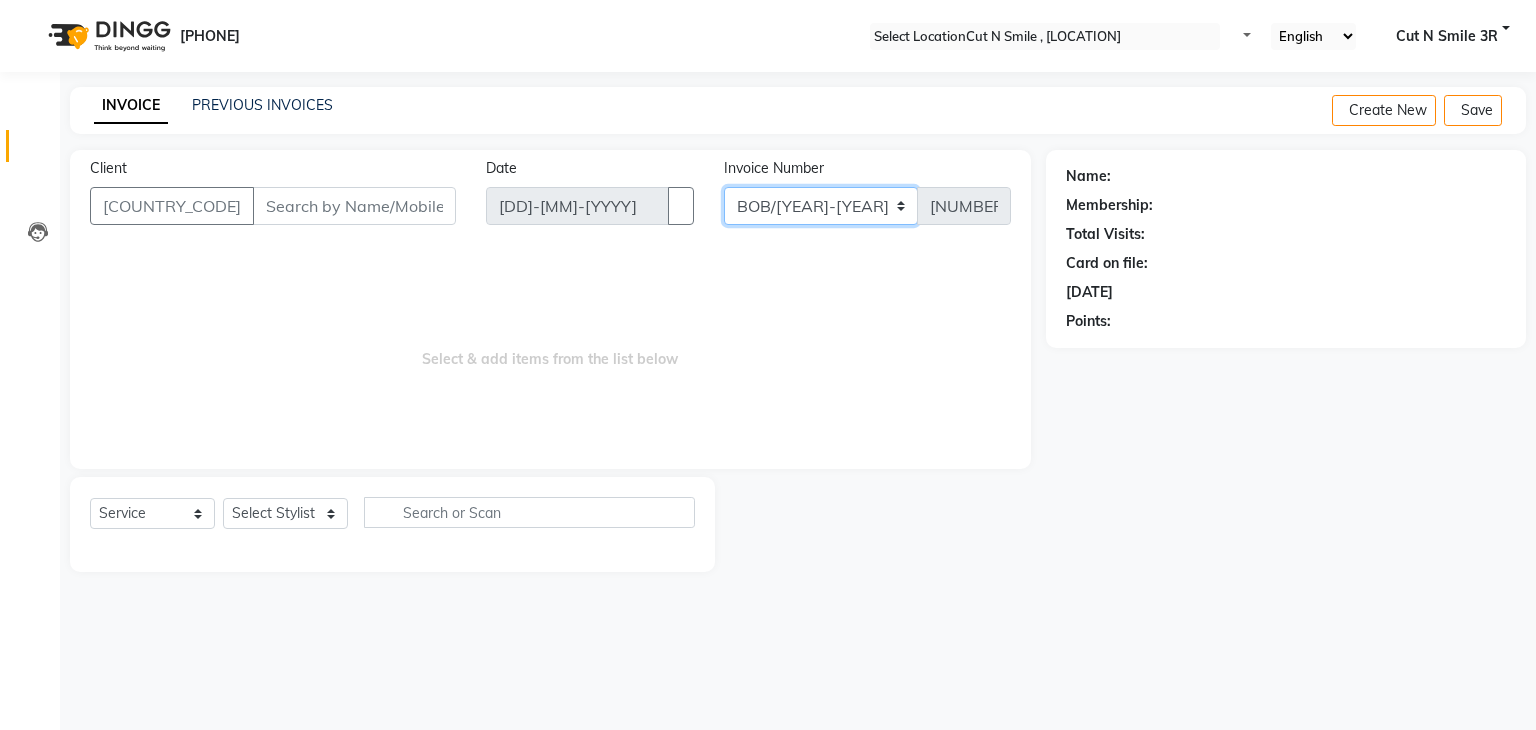 click on "[CODE]" at bounding box center (821, 206) 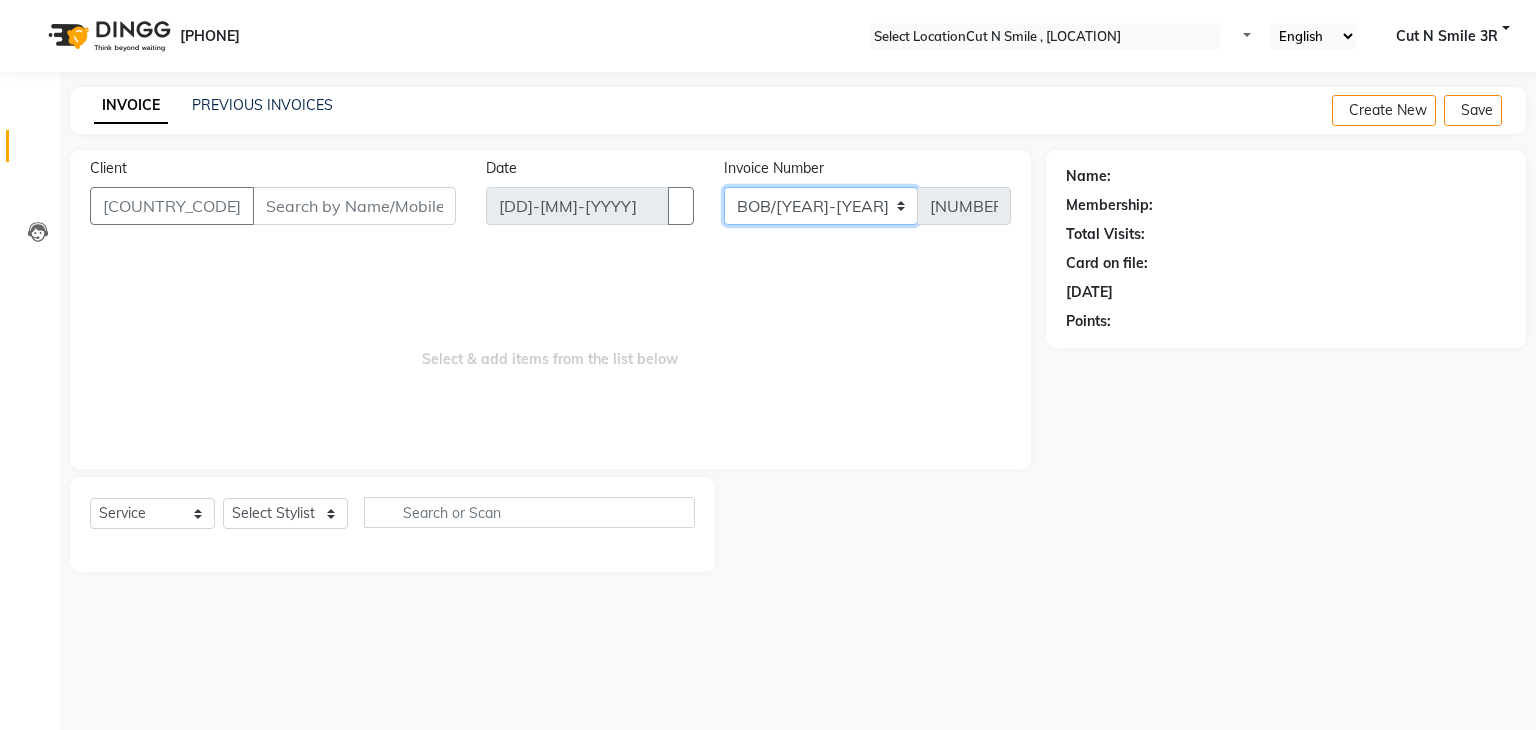 select on "[NUMBER]" 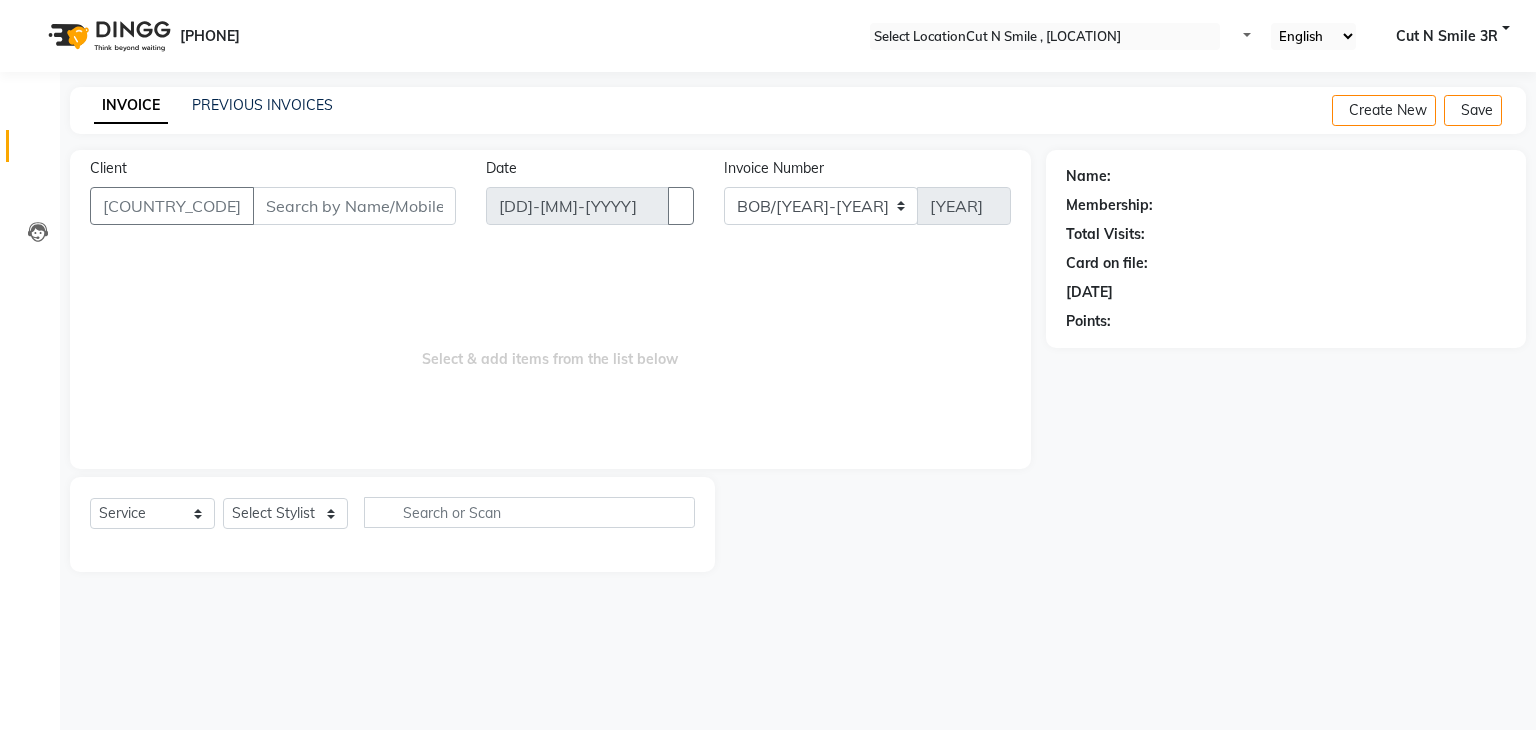 click on "Select & add items from the list below" at bounding box center (550, 349) 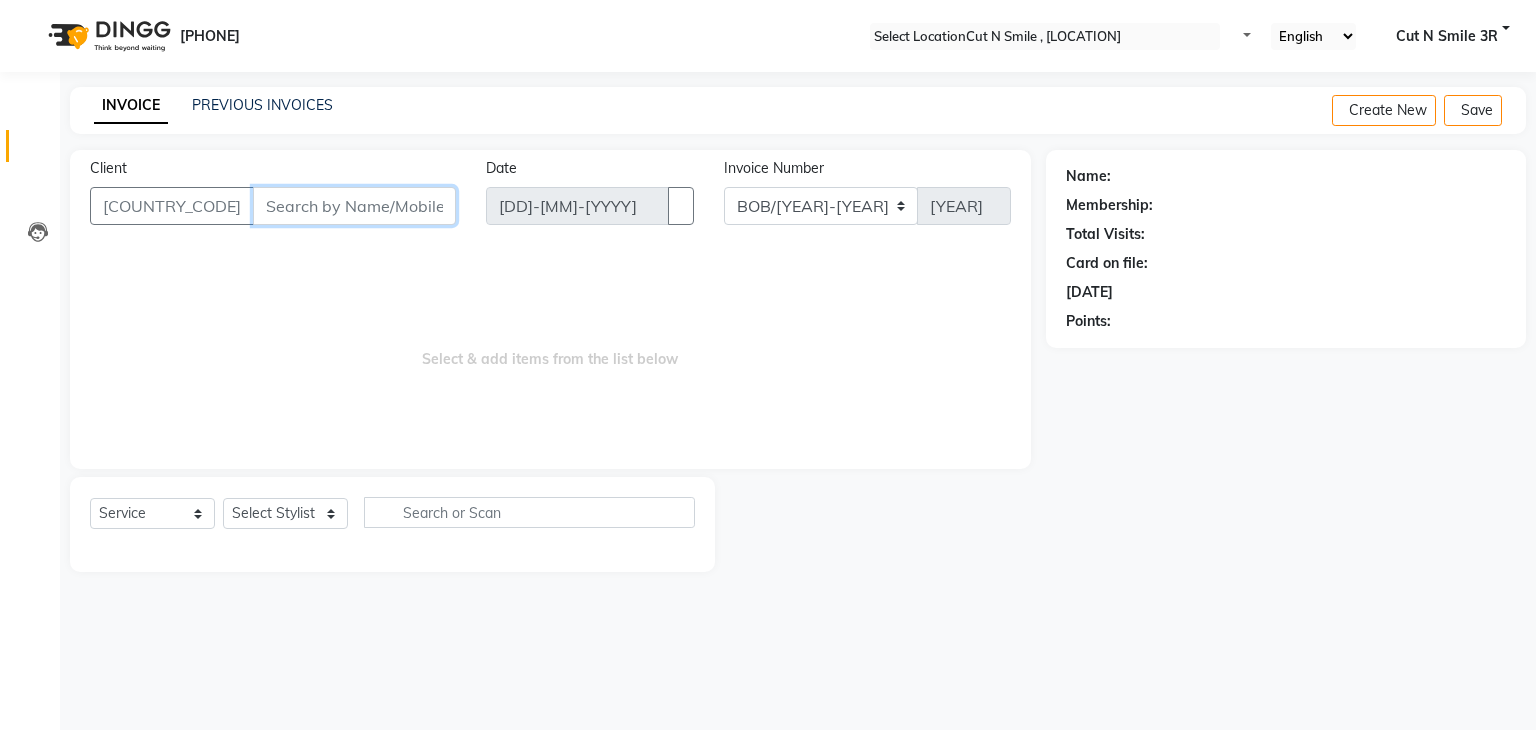 click on "Client" at bounding box center [354, 206] 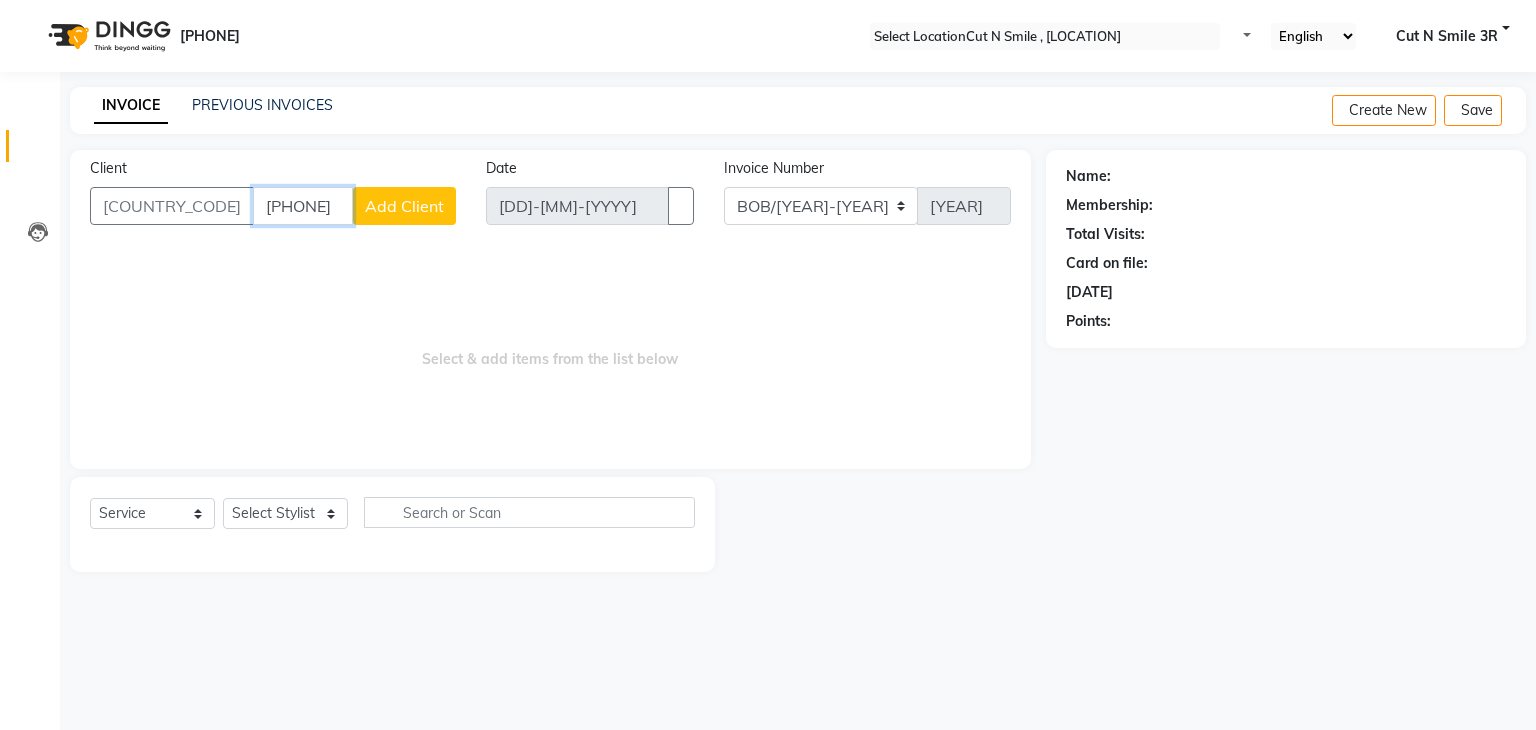 type on "[PHONE]" 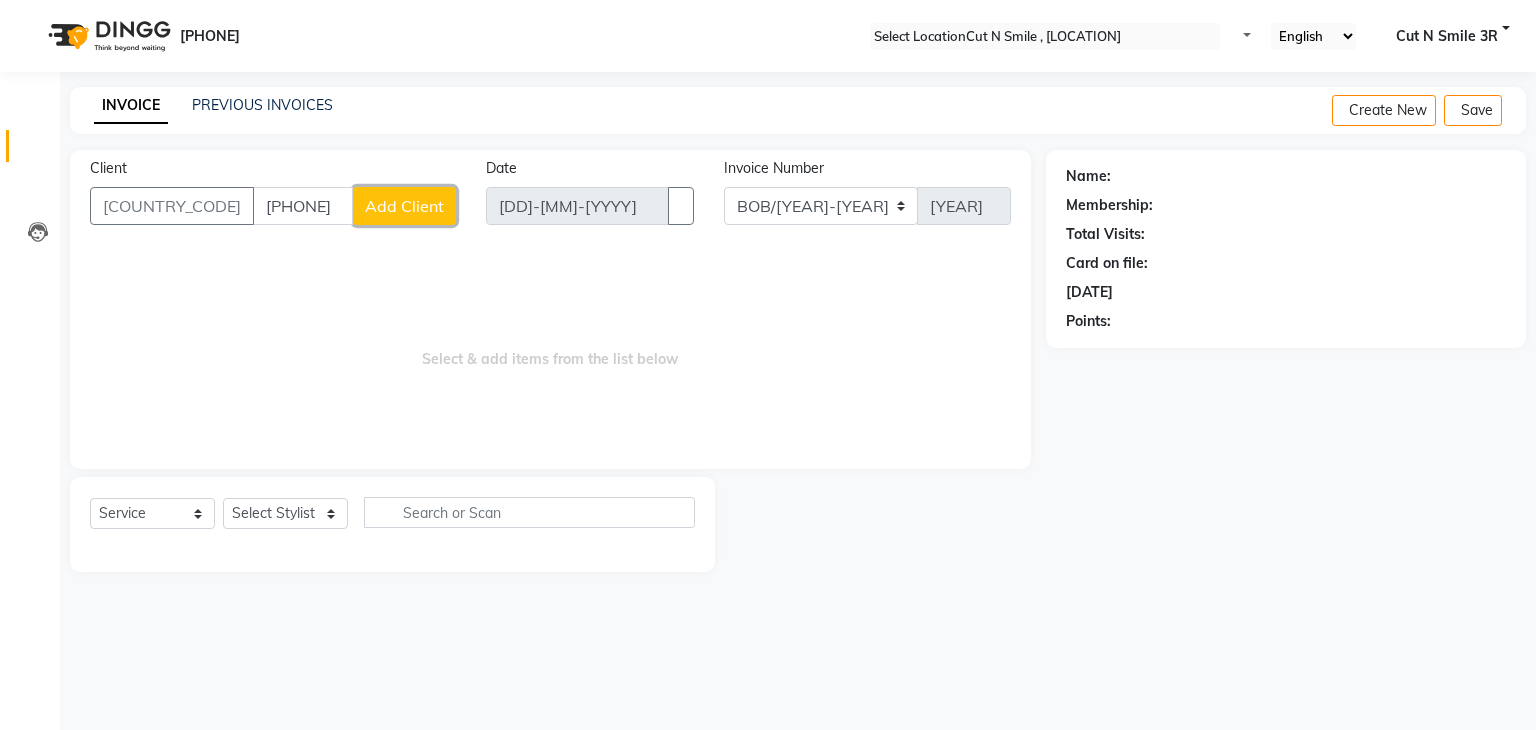 click on "Add Client" at bounding box center [404, 206] 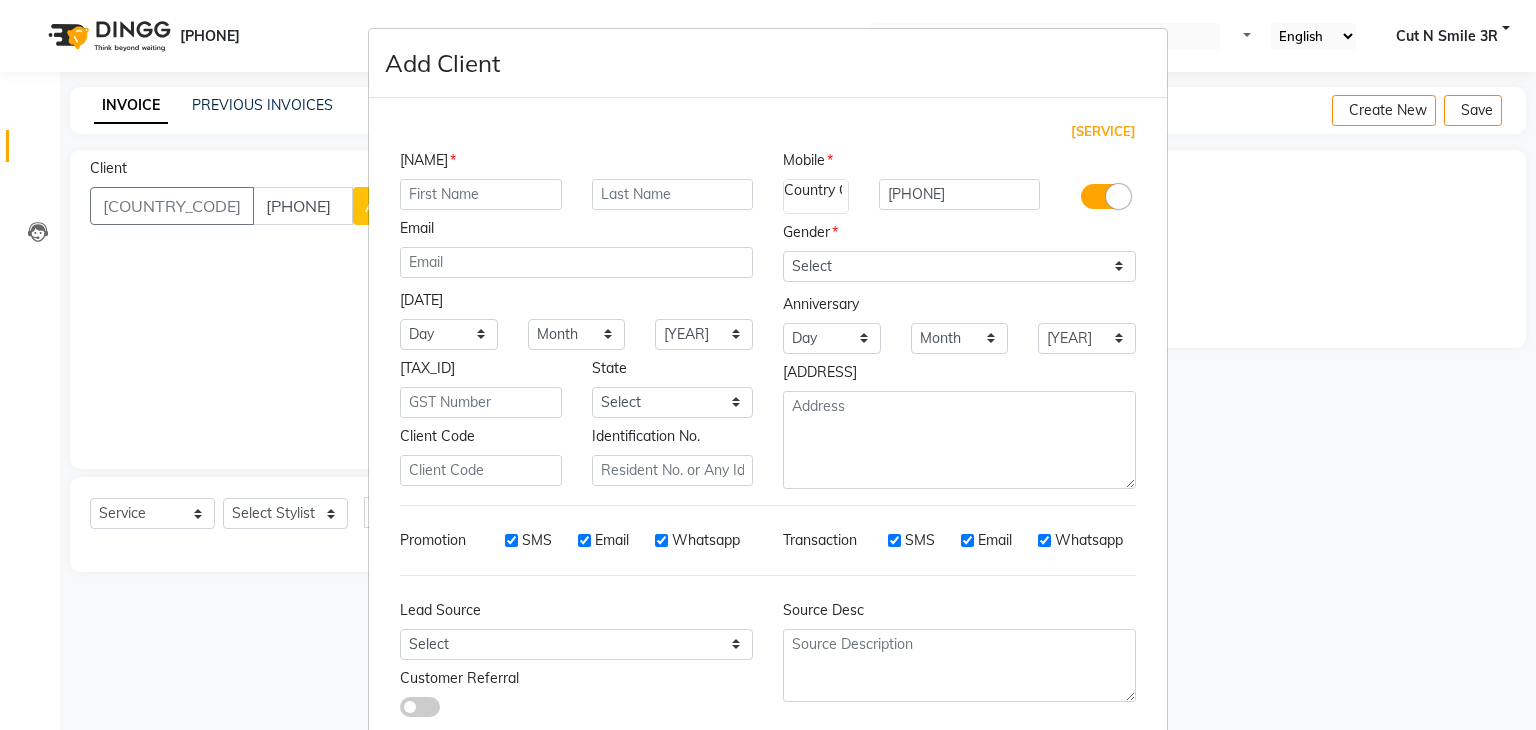click at bounding box center [481, 194] 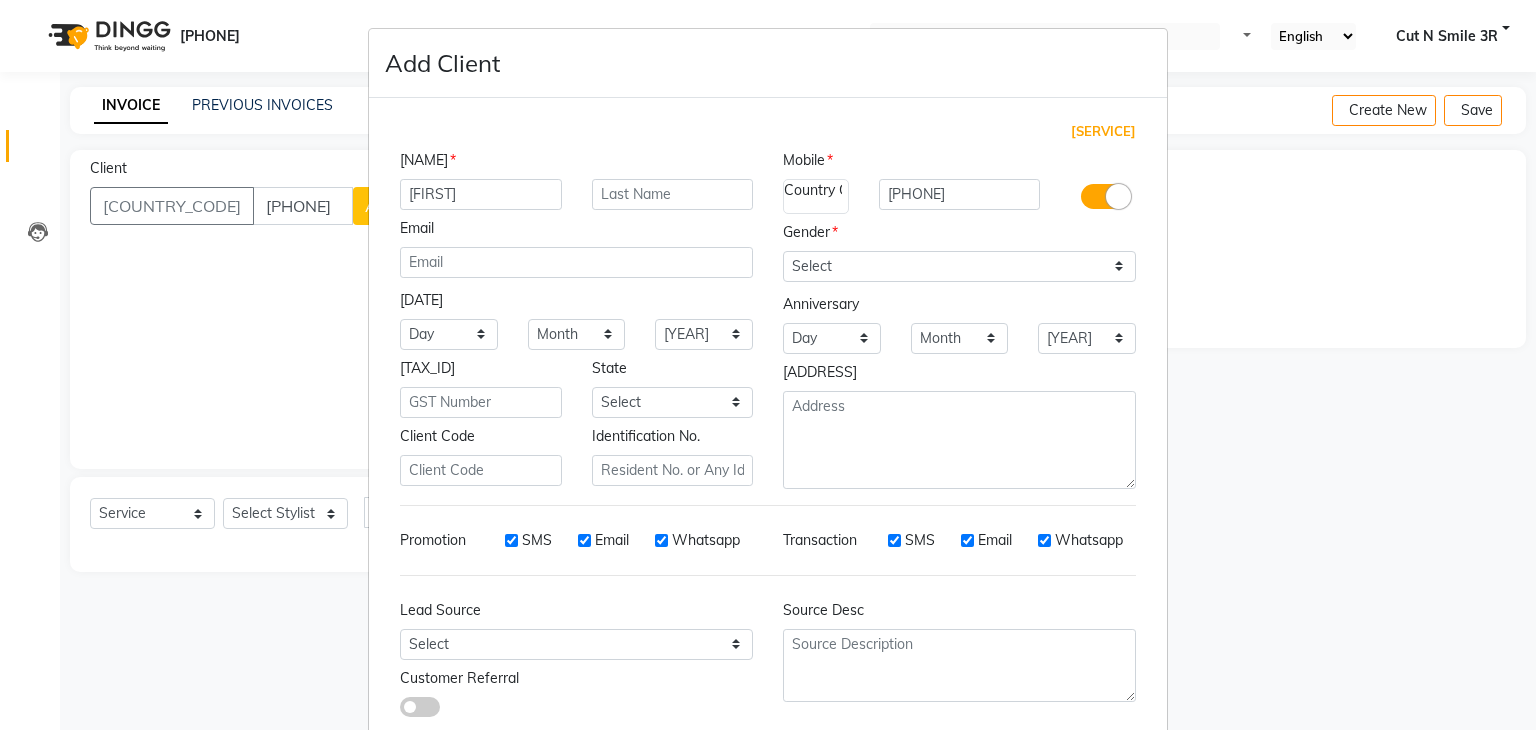 type on "[FIRST]" 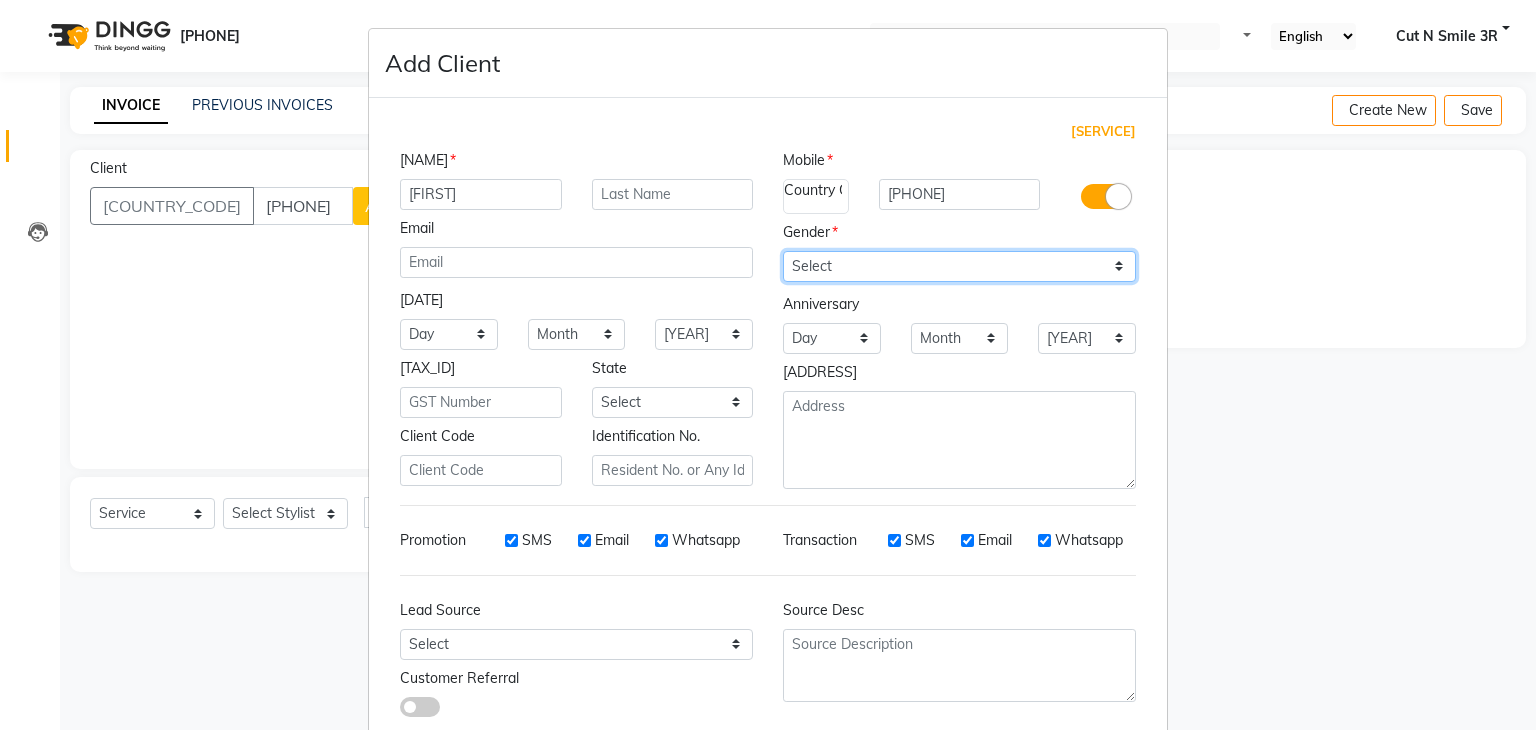 click on "Select Male Female Other Prefer Not To Say" at bounding box center (959, 266) 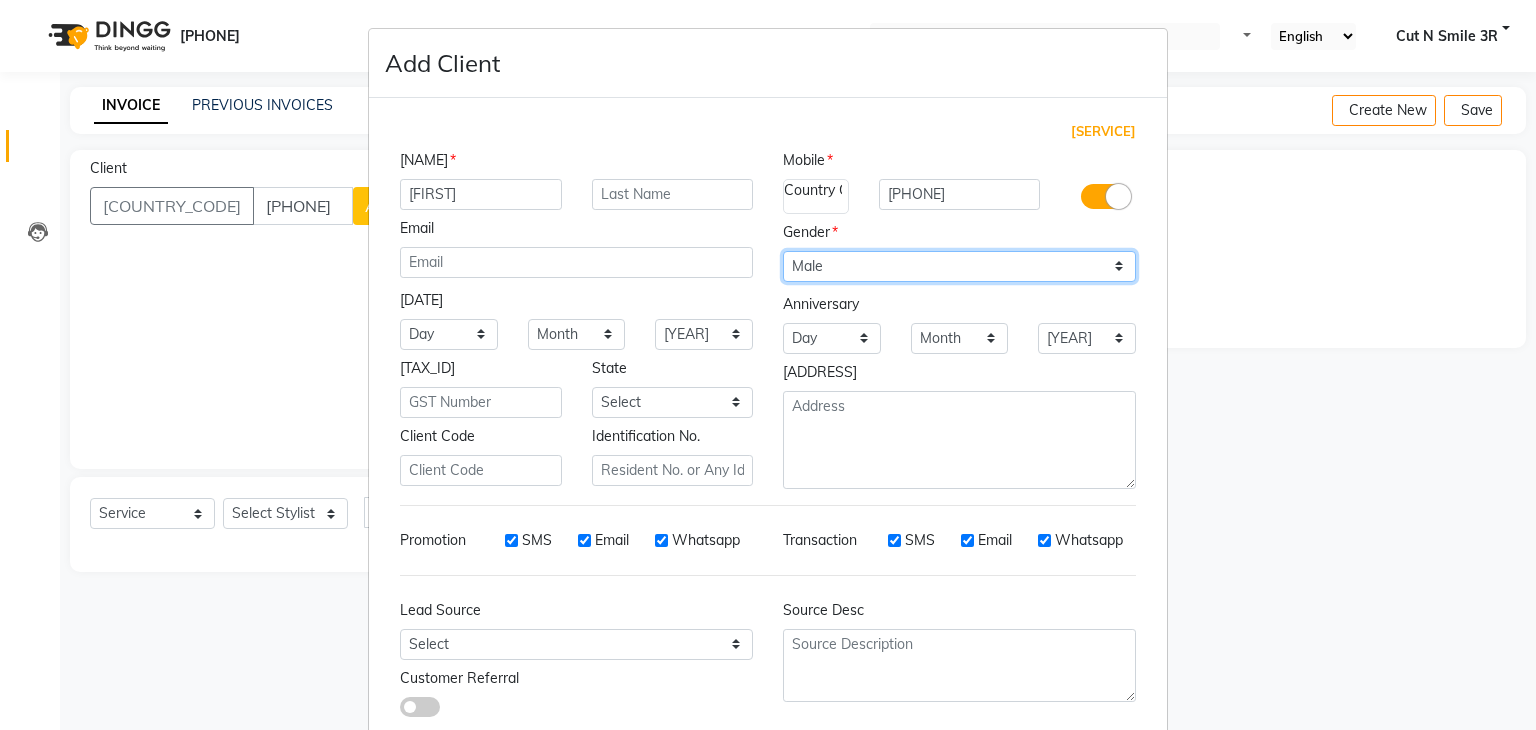 click on "Select Male Female Other Prefer Not To Say" at bounding box center (959, 266) 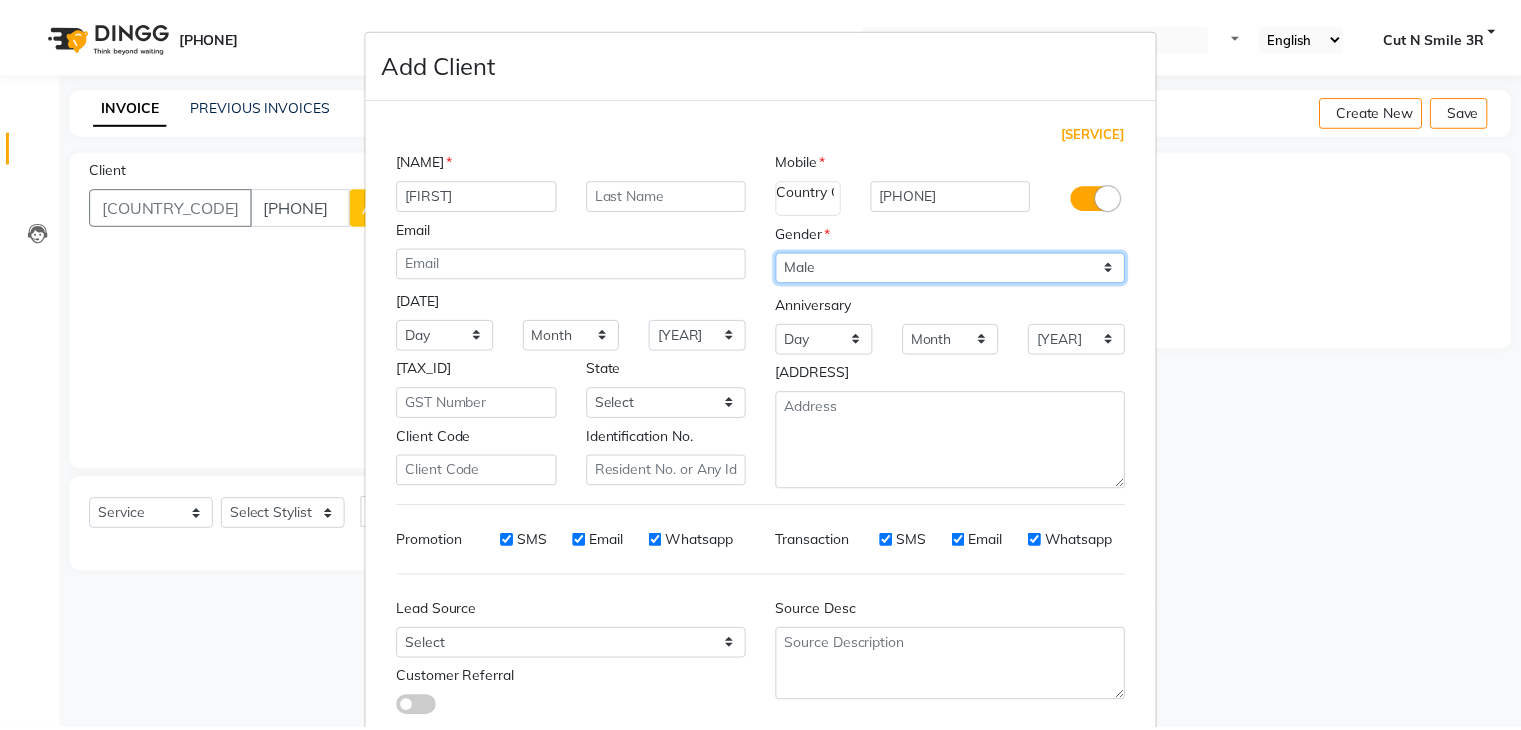 scroll, scrollTop: 127, scrollLeft: 0, axis: vertical 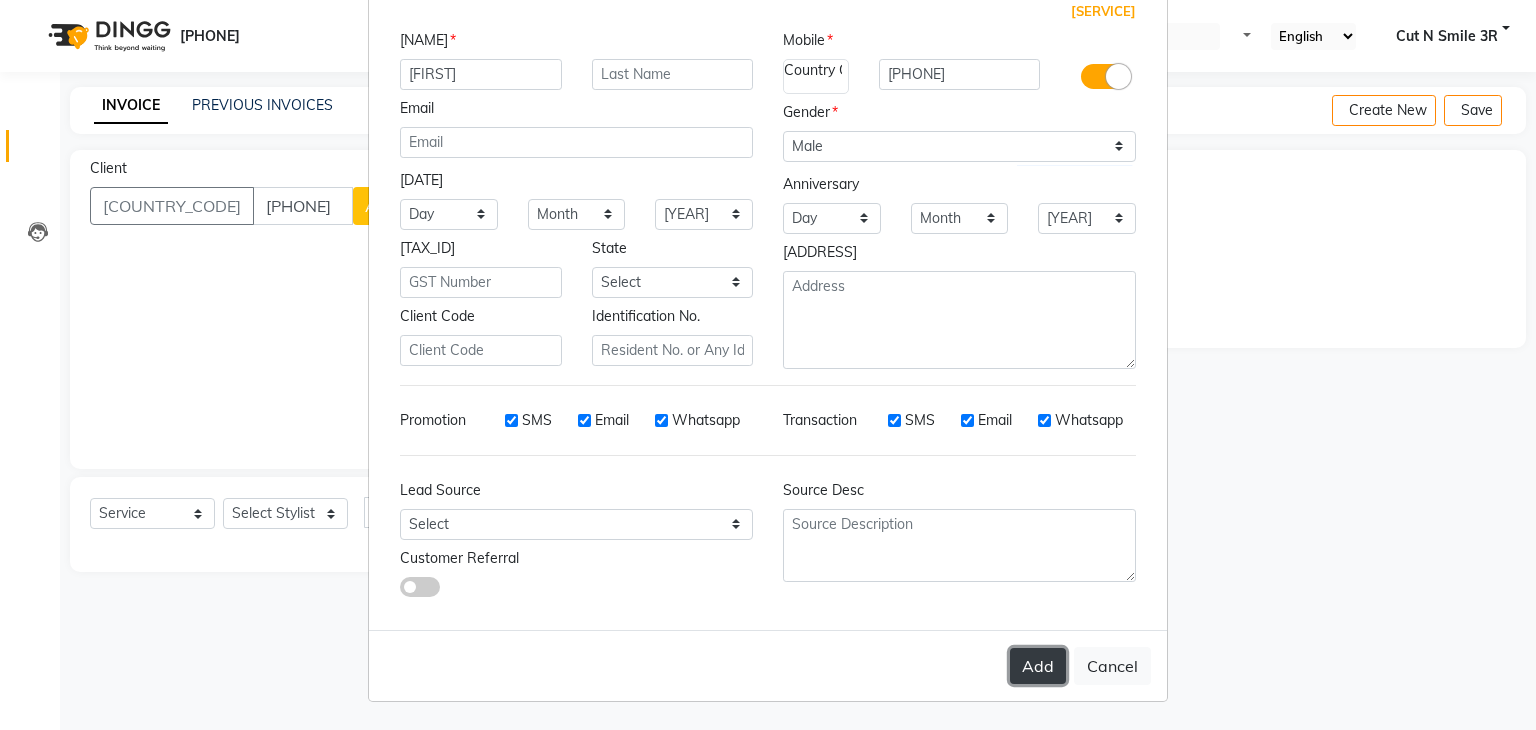 click on "Add" at bounding box center [1038, 666] 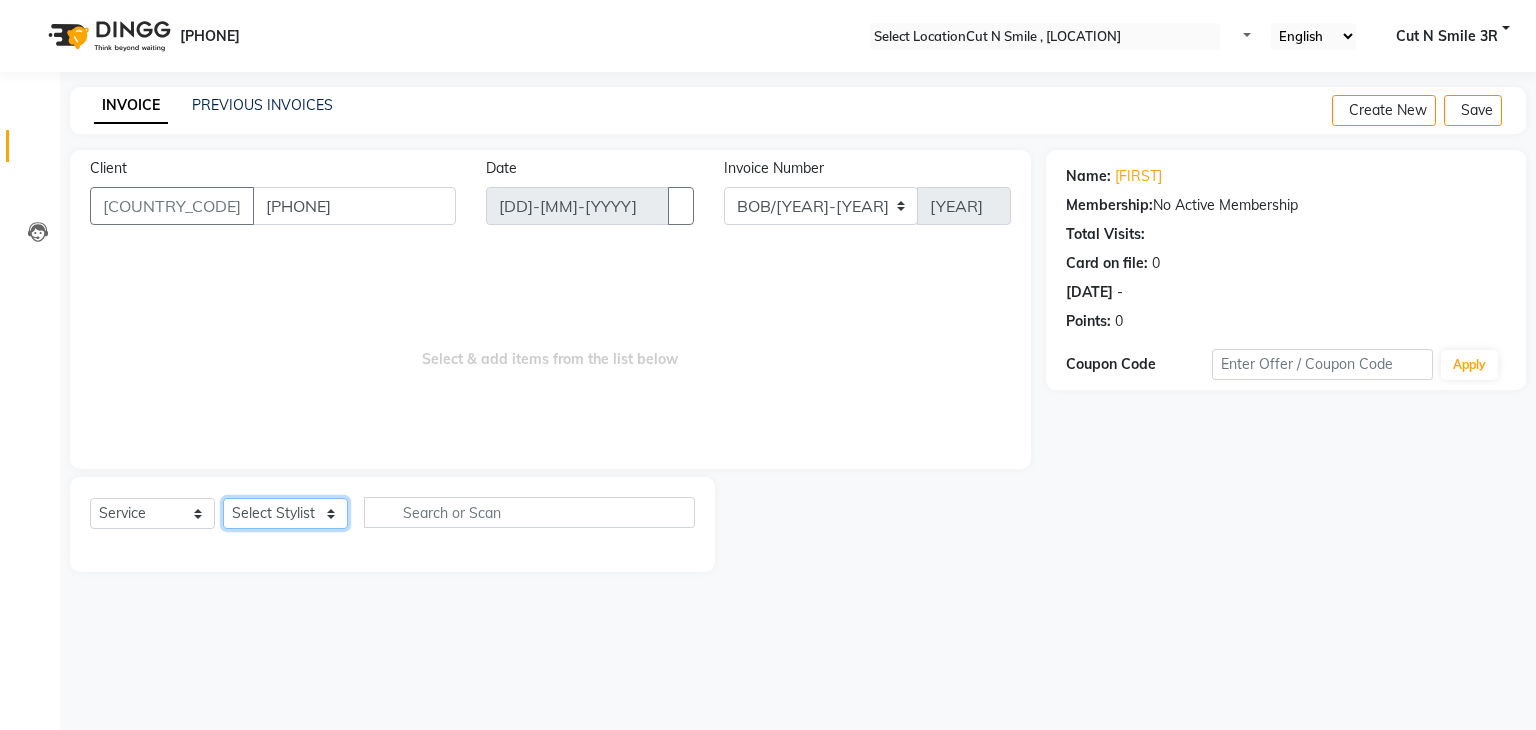 click on "Select Stylist Ali ML Ammu 3R Ankith VN Ash Mohammed 3R Atheek 3R Binitha 3R Bipana 4R CNS BOB  Cut N Smile 17M  Cut N Smile 3R Cut n Smile 4R Cut N Smile 9M Cut N Smile ML Cut N Smile V Fazil Ali 4R Govind VN Hema 4R Jayashree VN Karan VN Love 4R Mani Singh 3R Manu 4R  Muskaan VN Nadeem 4R N D M 4R NDM Alam 4R Noushad VN Pavan 4R Priya BOB Priyanka 3R Rahul 3R Ravi 3R Riya BOB Rohith 4R Roobina 3R Roopa 4R Rubina BOB Sahil Ahmed 3R Sahil Bhatti 4R Sameer 3R Sanajana BOB  Sanjana BOB Sarita VN Shaan 4R Shahid 4R Shakir VN Shanavaaz BOB Shiney 3R Shivu Raj 4R Srijana BOB Sunil Laddi 4R Sunny VN Supriya BOB Sushmitha 4R Vakeel 3R Varas 4R Varas BOB Vishwa VN" at bounding box center (285, 513) 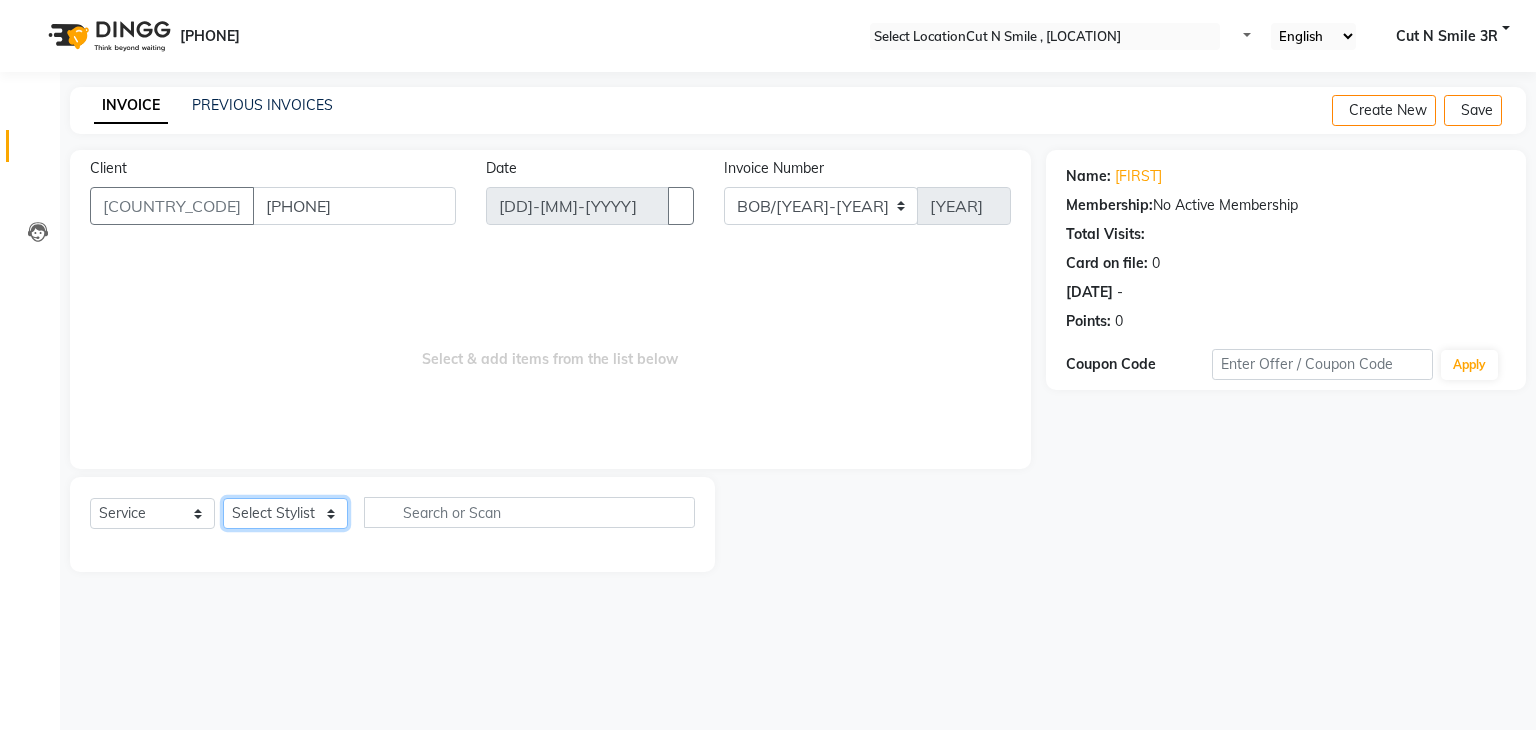select on "[NUMBER]" 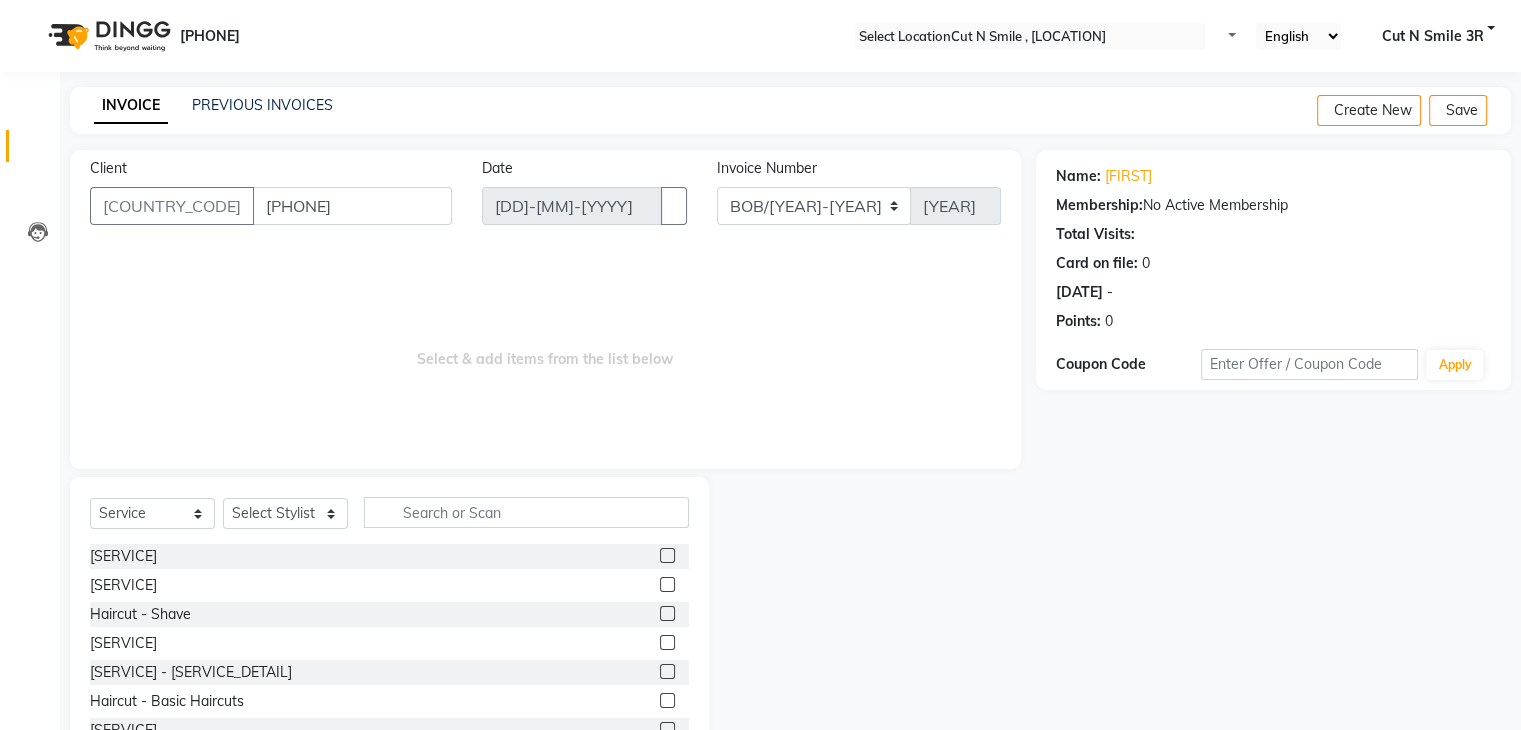 click at bounding box center [667, 584] 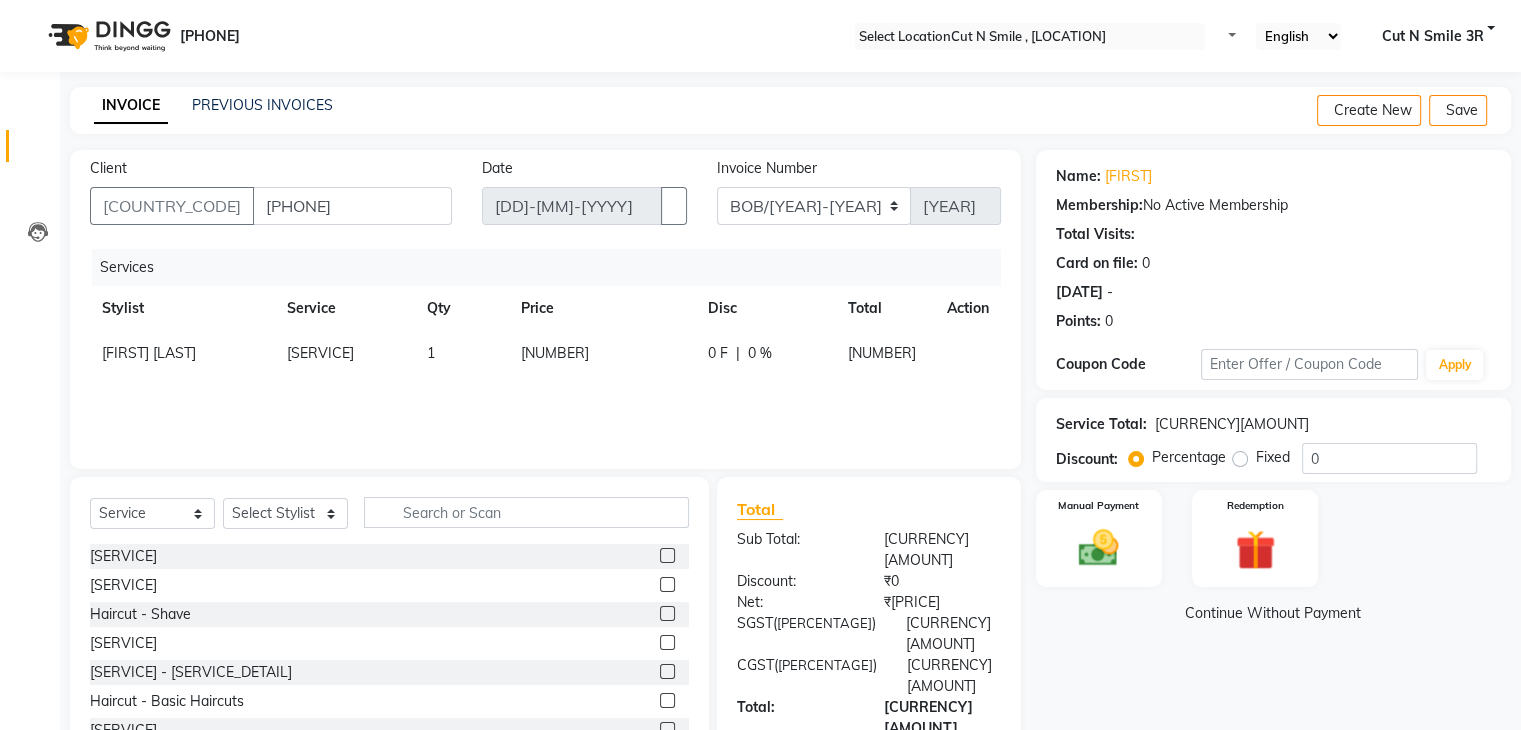 click at bounding box center (667, 642) 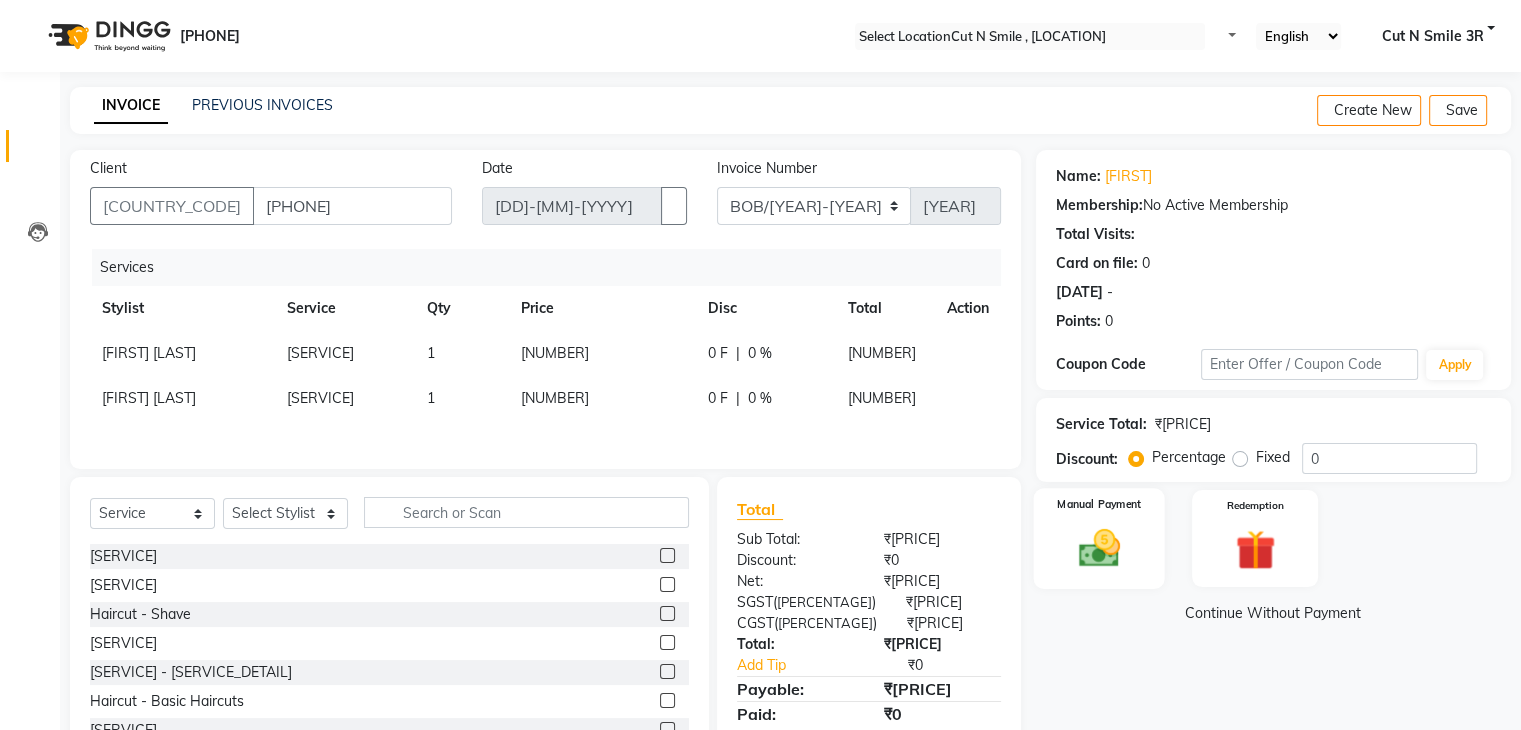 click at bounding box center [1098, 548] 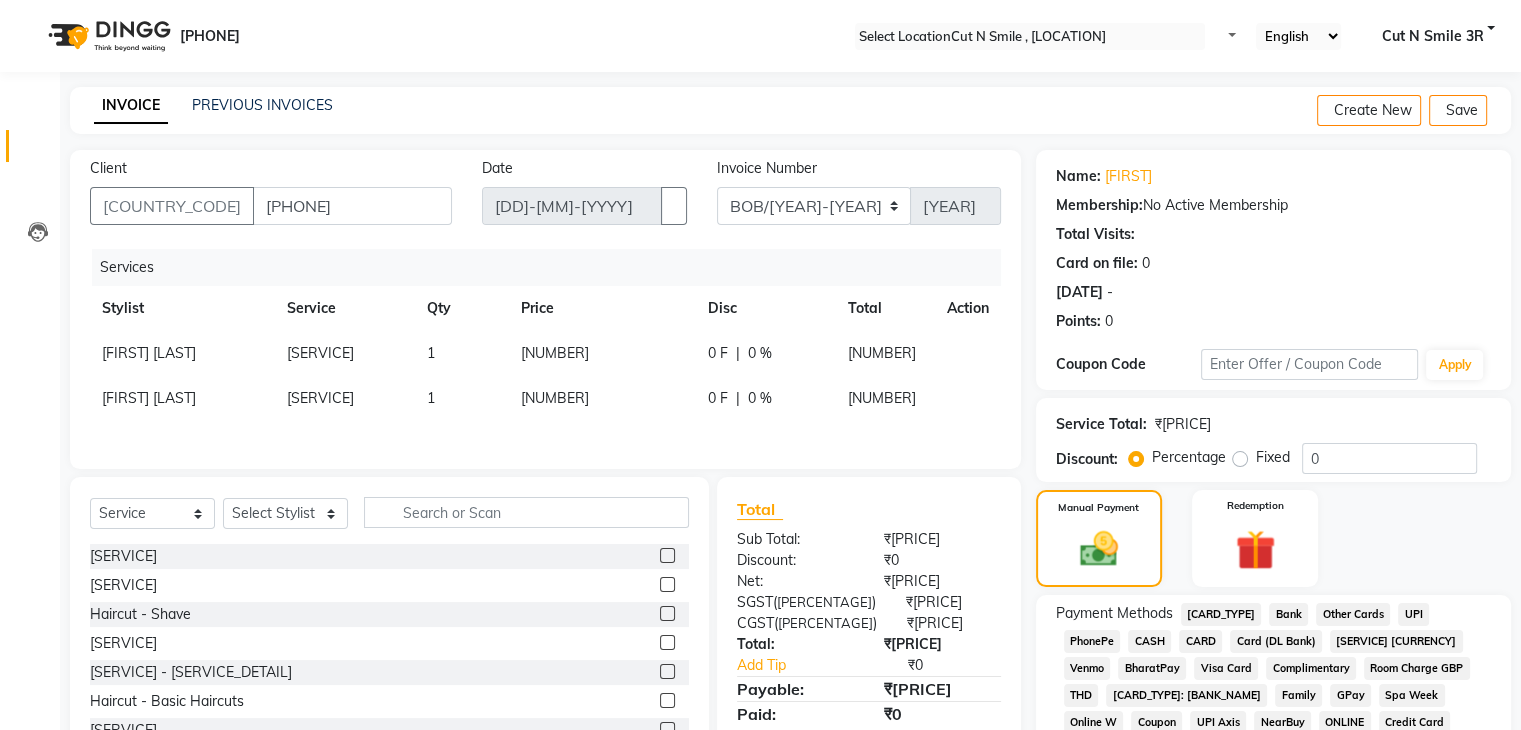 click on "UPI" at bounding box center [1221, 614] 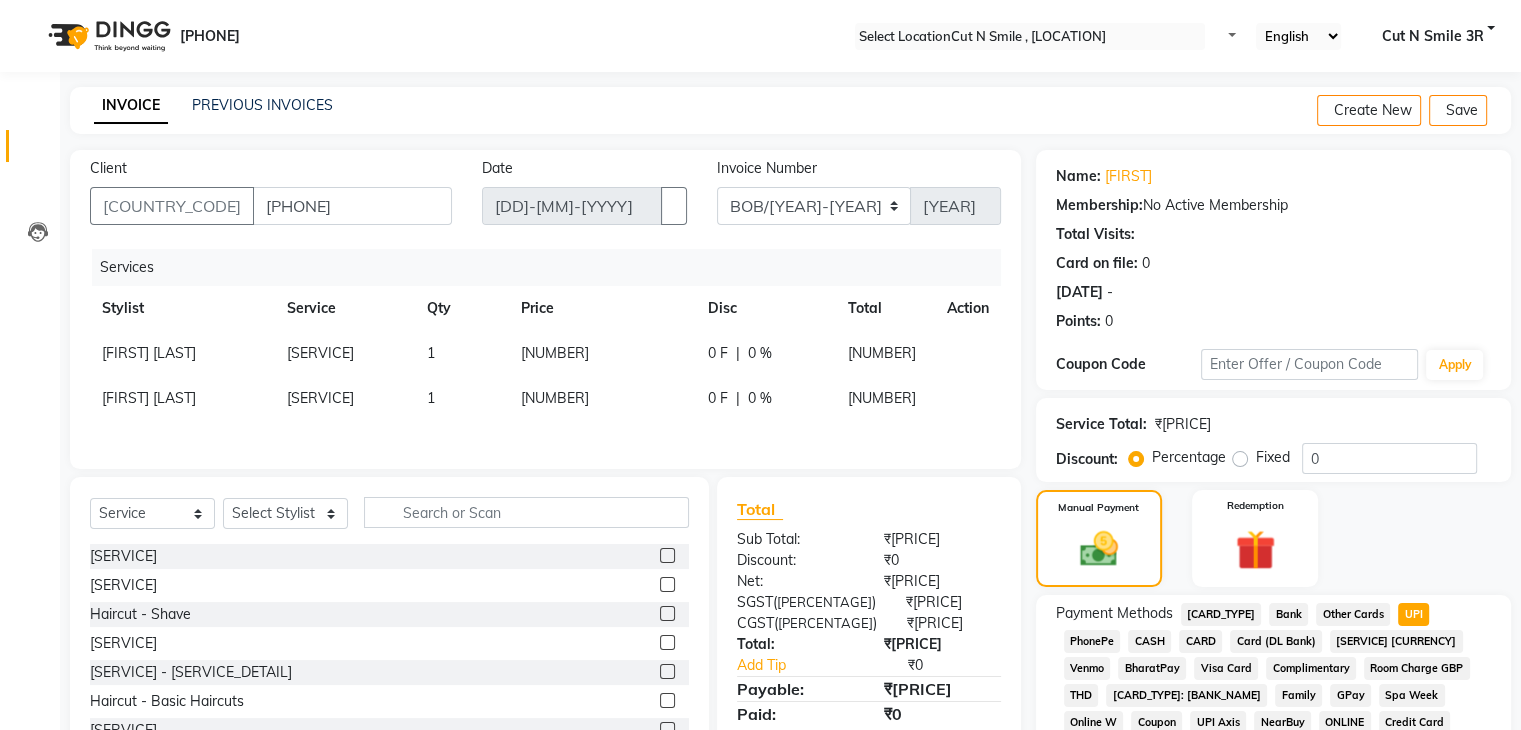 scroll, scrollTop: 228, scrollLeft: 0, axis: vertical 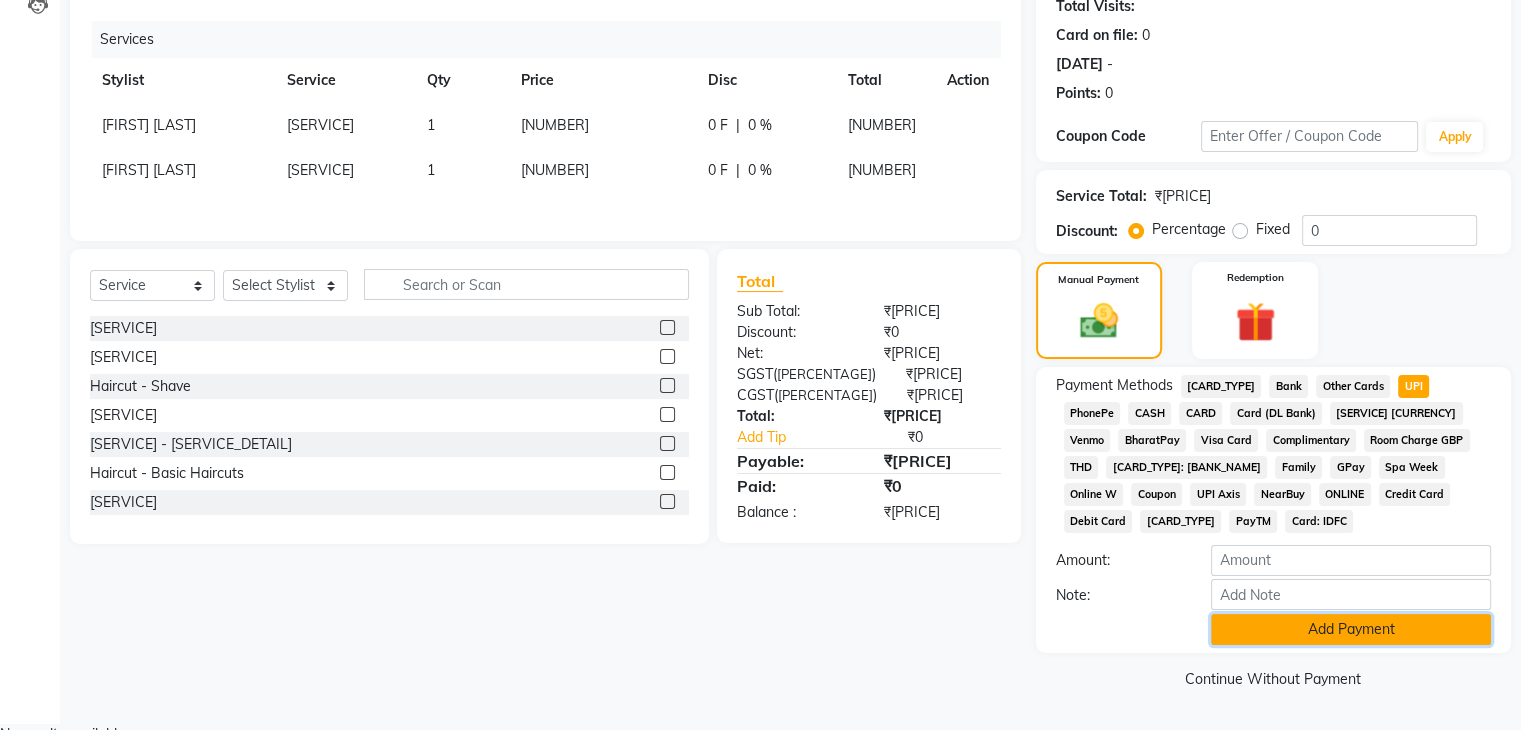 click on "Add Payment" at bounding box center [1351, 629] 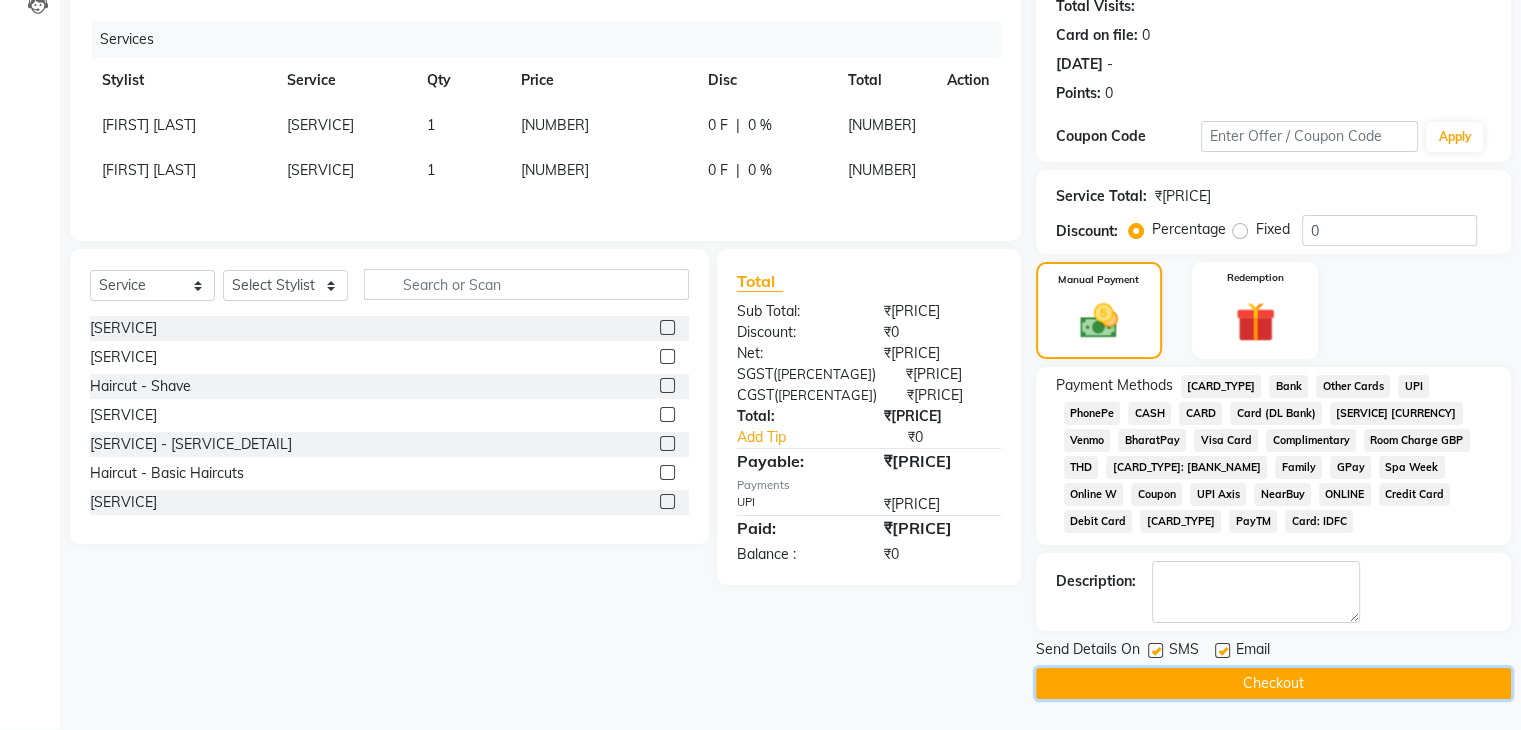 click on "Checkout" at bounding box center (1273, 683) 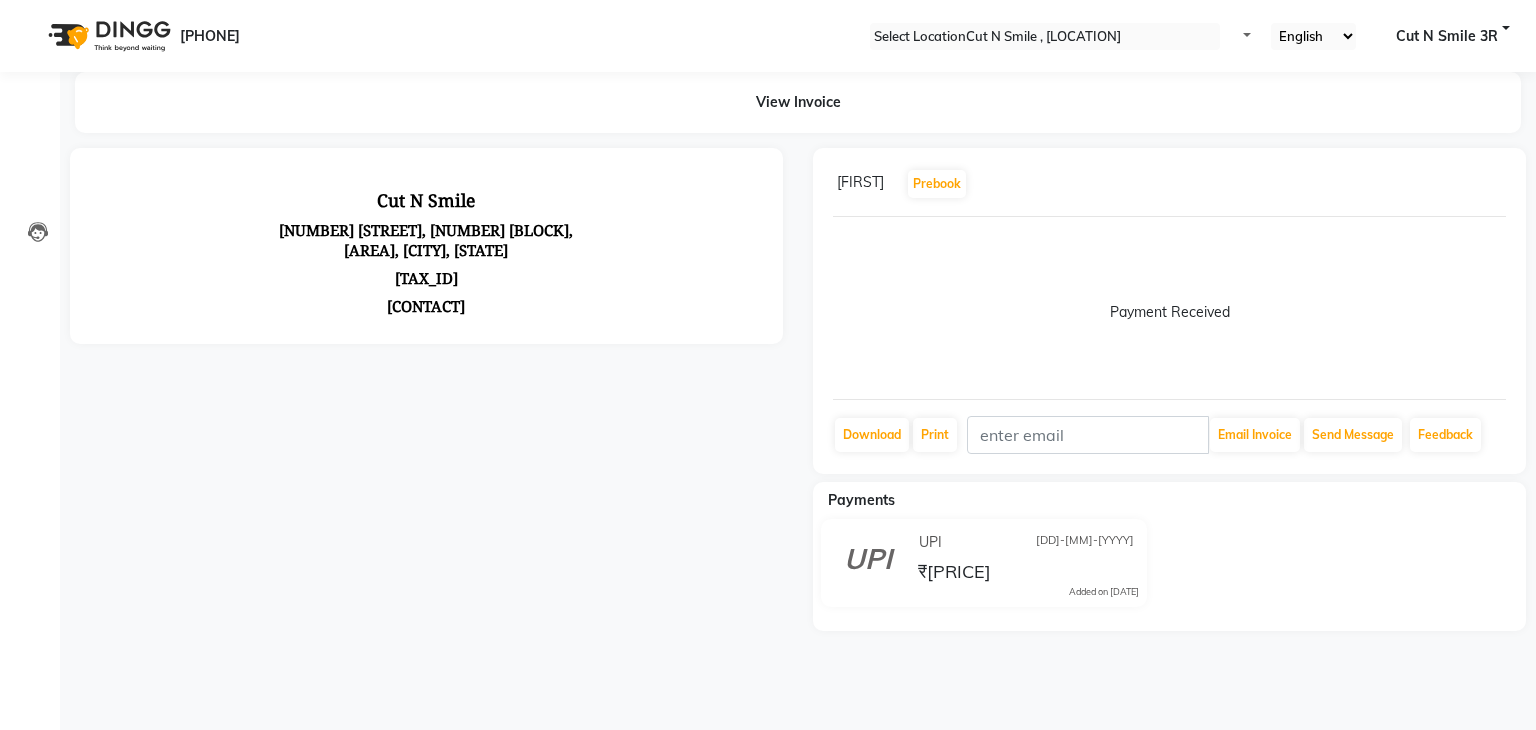 scroll, scrollTop: 0, scrollLeft: 0, axis: both 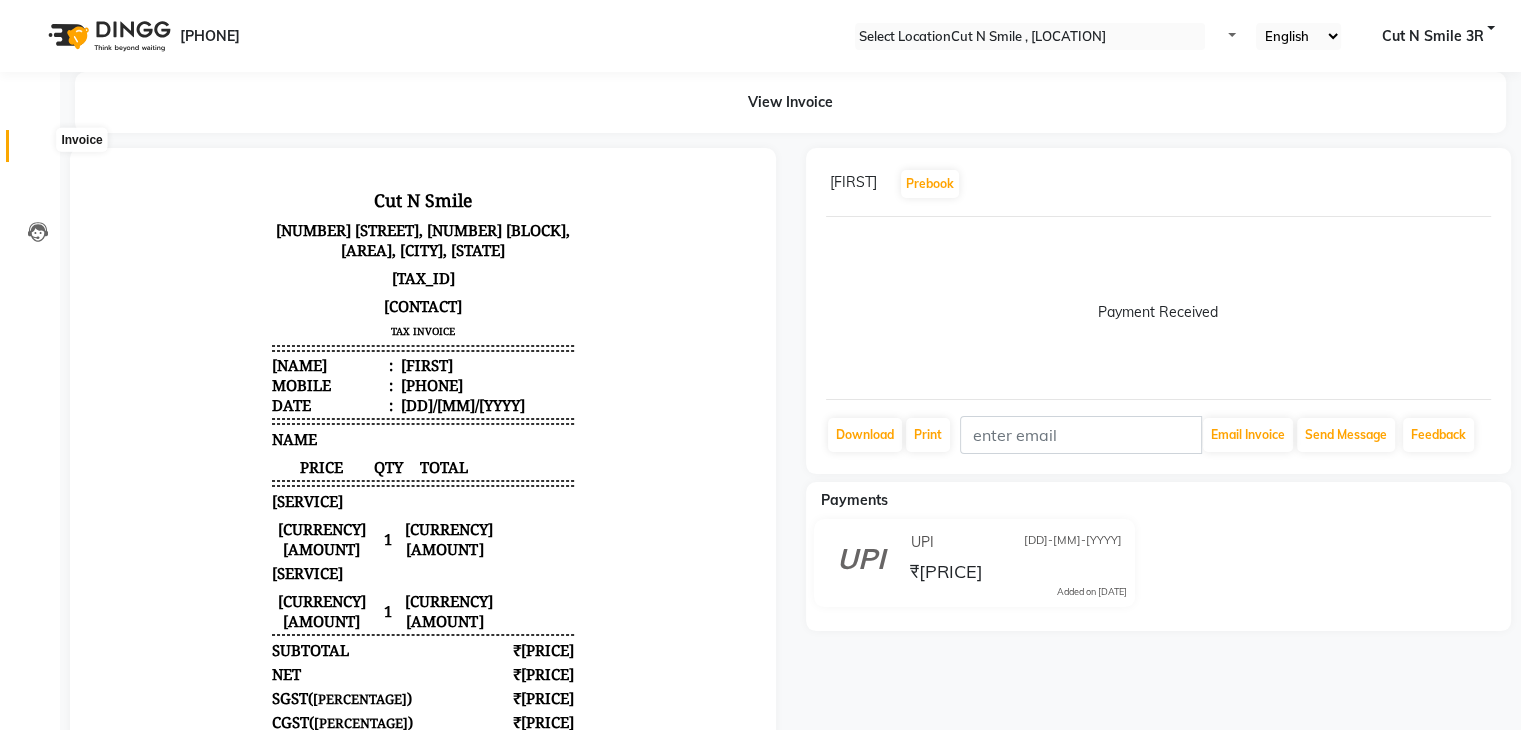 click at bounding box center (38, 151) 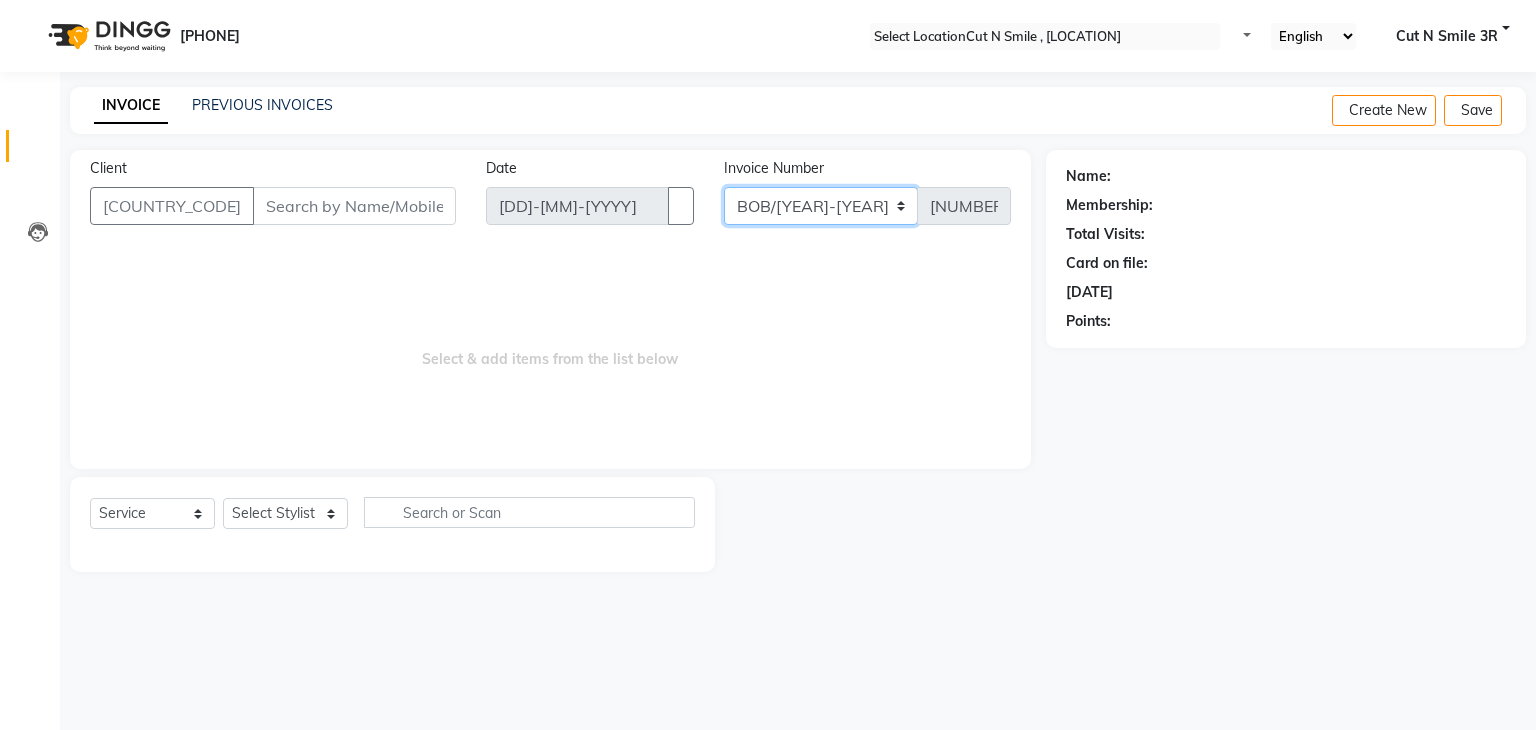 click on "[CODE]" at bounding box center (821, 206) 